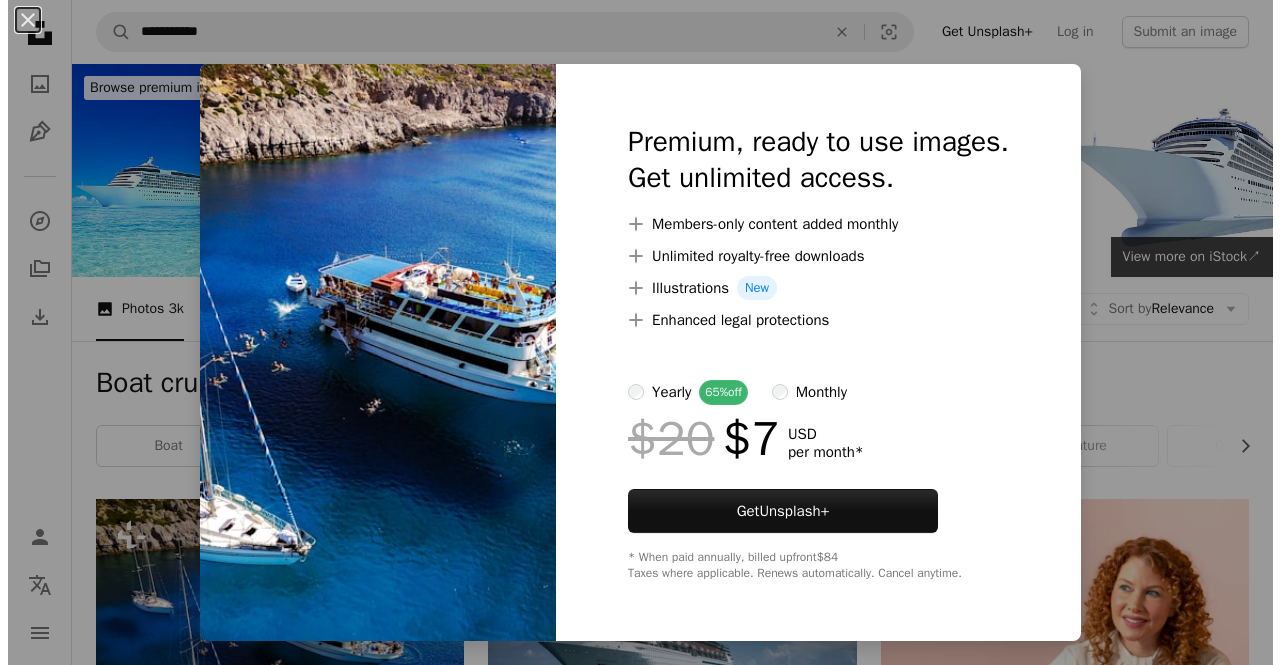 scroll, scrollTop: 200, scrollLeft: 0, axis: vertical 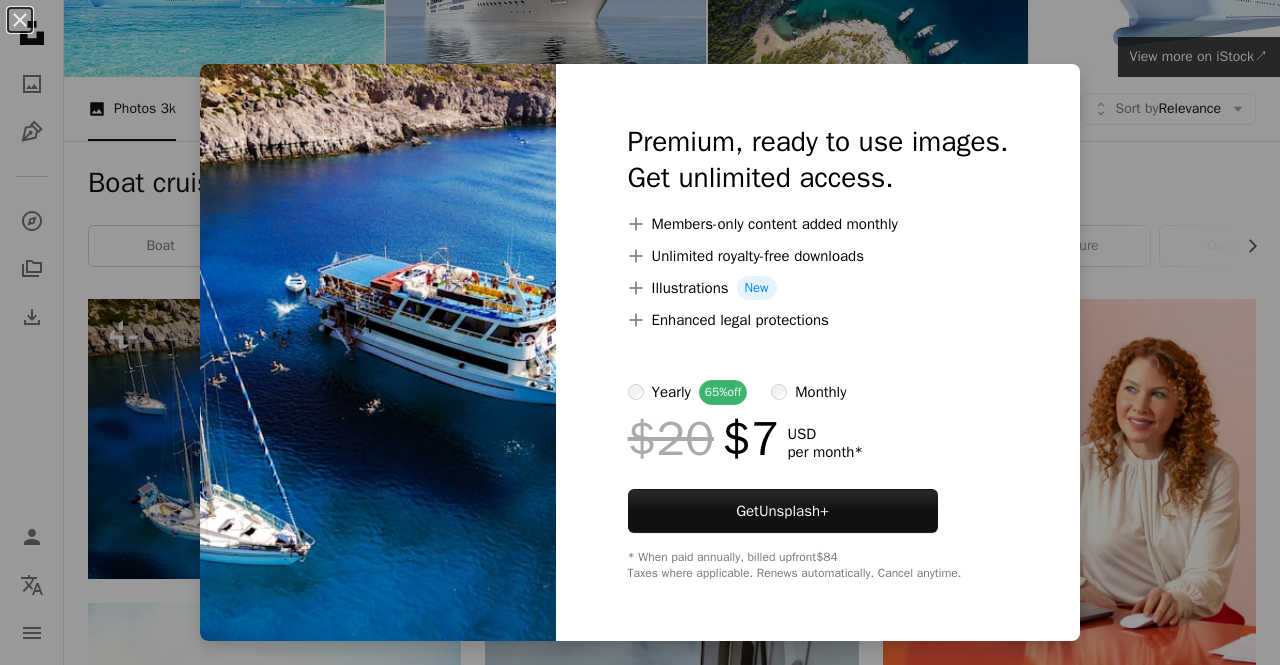 click on "An X shape Premium, ready to use images. Get unlimited access. A plus sign Members-only content added monthly A plus sign Unlimited royalty-free downloads A plus sign Illustrations  New A plus sign Enhanced legal protections yearly 65%  off monthly $20   $7 USD per month * Get  Unsplash+ * When paid annually, billed upfront  $84 Taxes where applicable. Renews automatically. Cancel anytime." at bounding box center [640, 332] 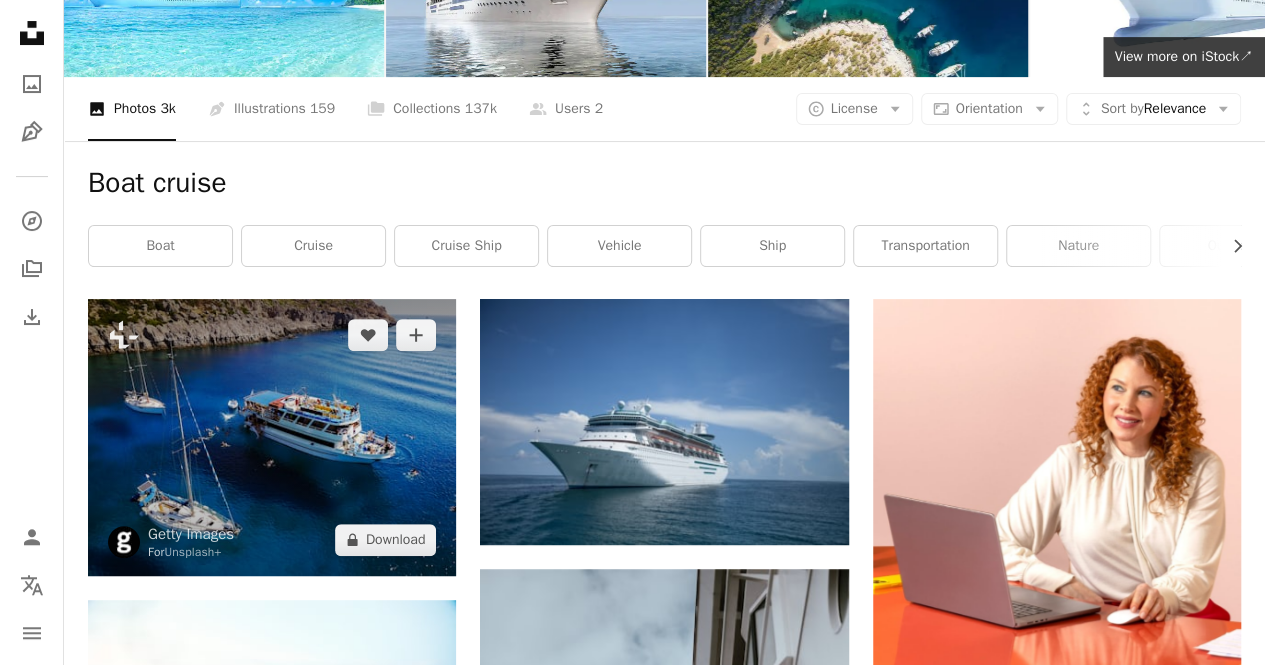click at bounding box center (272, 437) 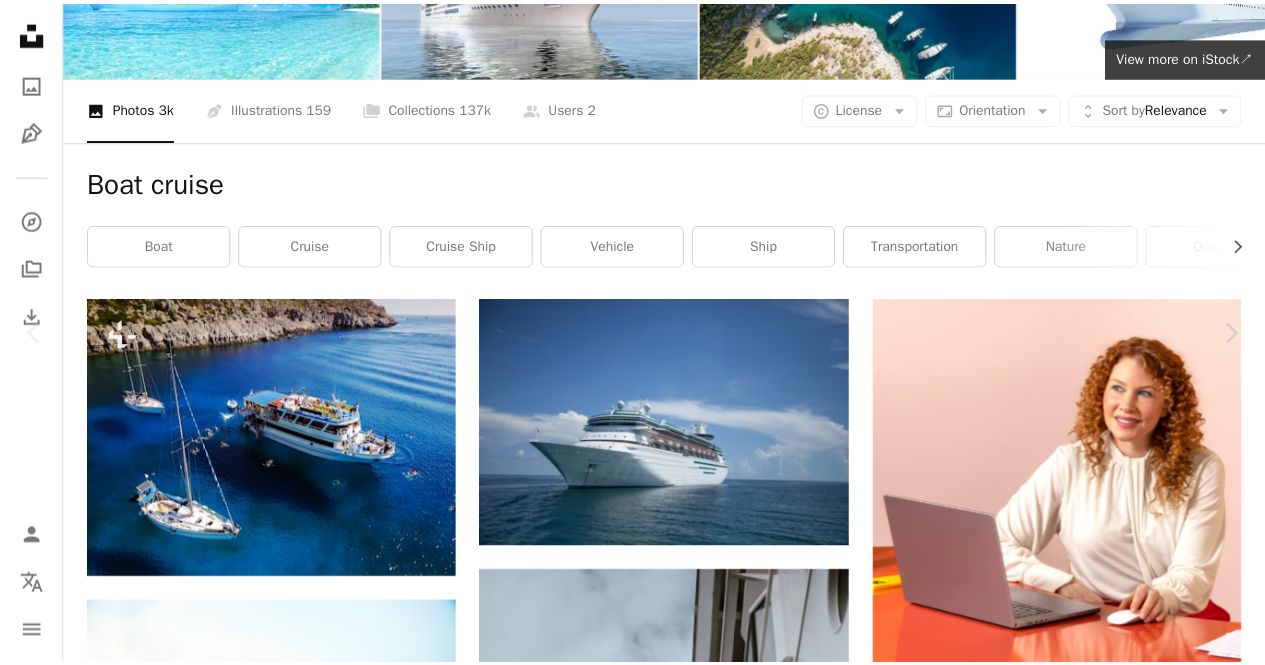 scroll, scrollTop: 0, scrollLeft: 0, axis: both 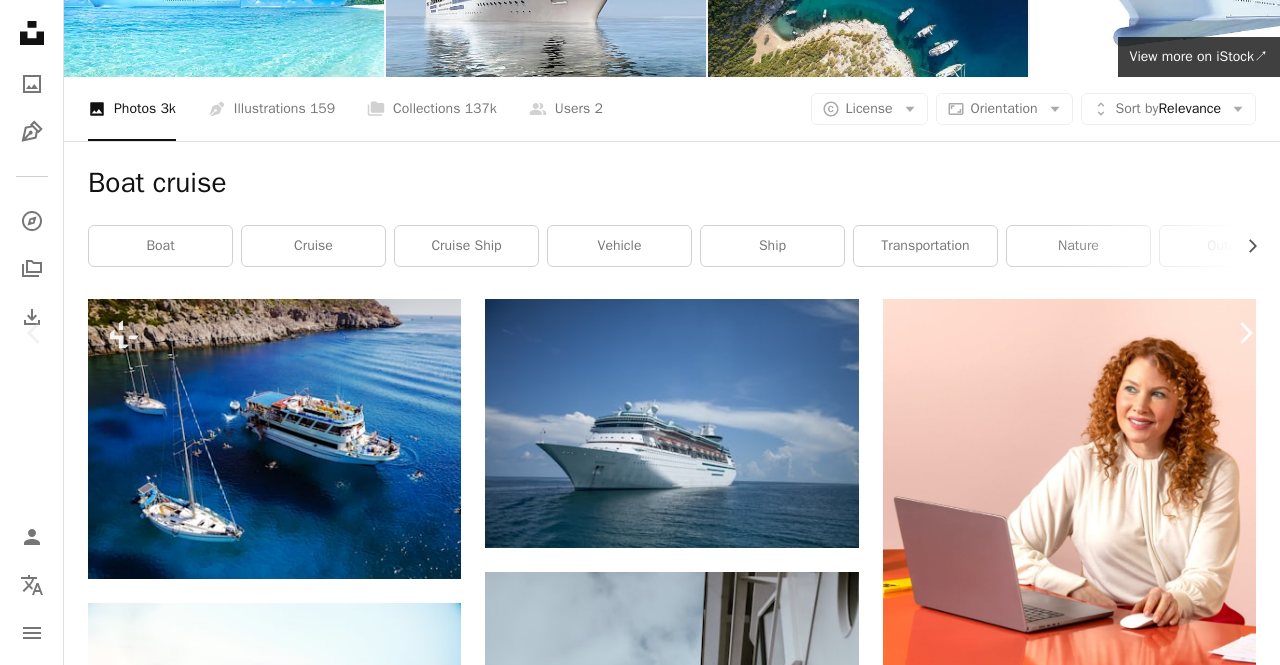 click on "Chevron right" at bounding box center (1245, 333) 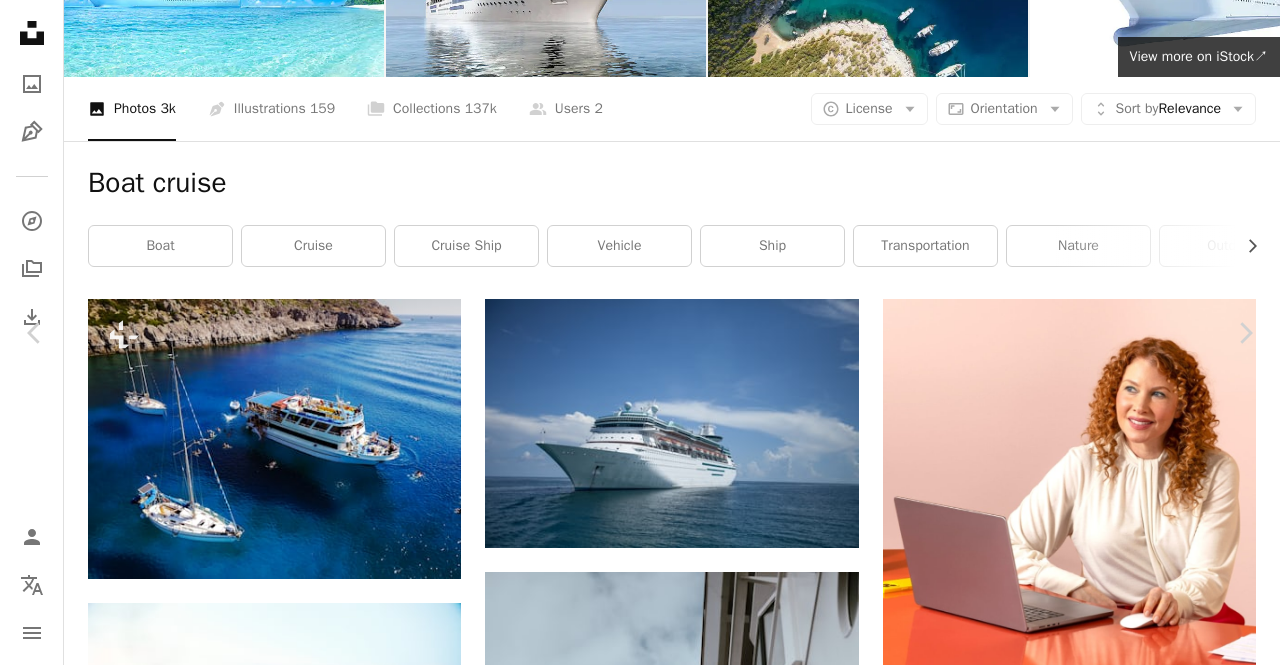 click on "[FIRST] [LAST] Available for hire A checkmark inside of a circle Arrow pointing down A heart A plus sign Download free Chevron down Zoom in Views 207,069 Downloads 2,285 A forward-right arrow Share Info icon Info More Actions Calendar outlined Published on November 28, 2021 Camera Canon, EOS 5D Mark II Safety Free to use under the Unsplash License boat cruise cruise ship ship vehicle transportation Creative Commons images Browse premium related images on iStock | Save 20% with code UNSPLASH20 View more on iStock ↗ Related images A heart A plus sign iSAW Company Arrow pointing down Plus sign for Unsplash+ A heart A plus sign [FIRST] [LAST] For Unsplash+ A lock Download A heart A plus sign CREATIVITYMEDIA VERSHKA Arrow pointing down A heart A plus sign [FIRST] [LAST] Available for hire A checkmark inside of a circle Arrow pointing down A heart A plus sign [FIRST] [LAST] Available for hire A checkmark inside of a circle Arrow pointing down A heart A plus sign [FIRST] [LAST] A heart For" at bounding box center (640, 4866) 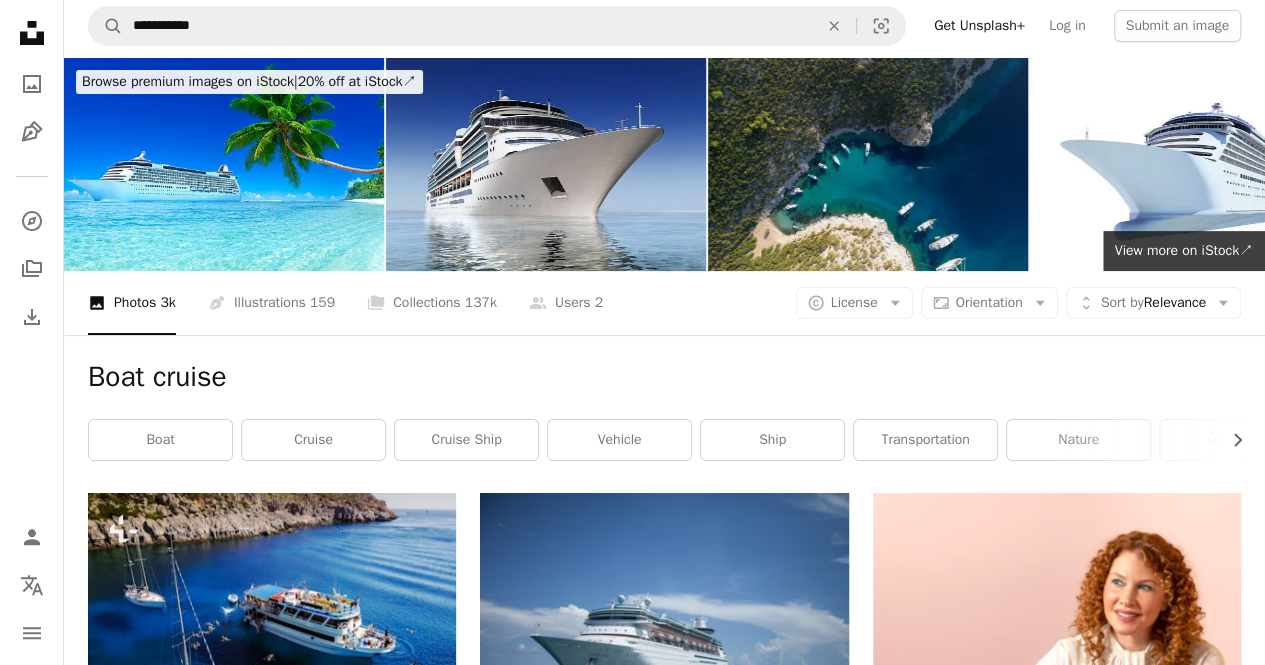 scroll, scrollTop: 0, scrollLeft: 0, axis: both 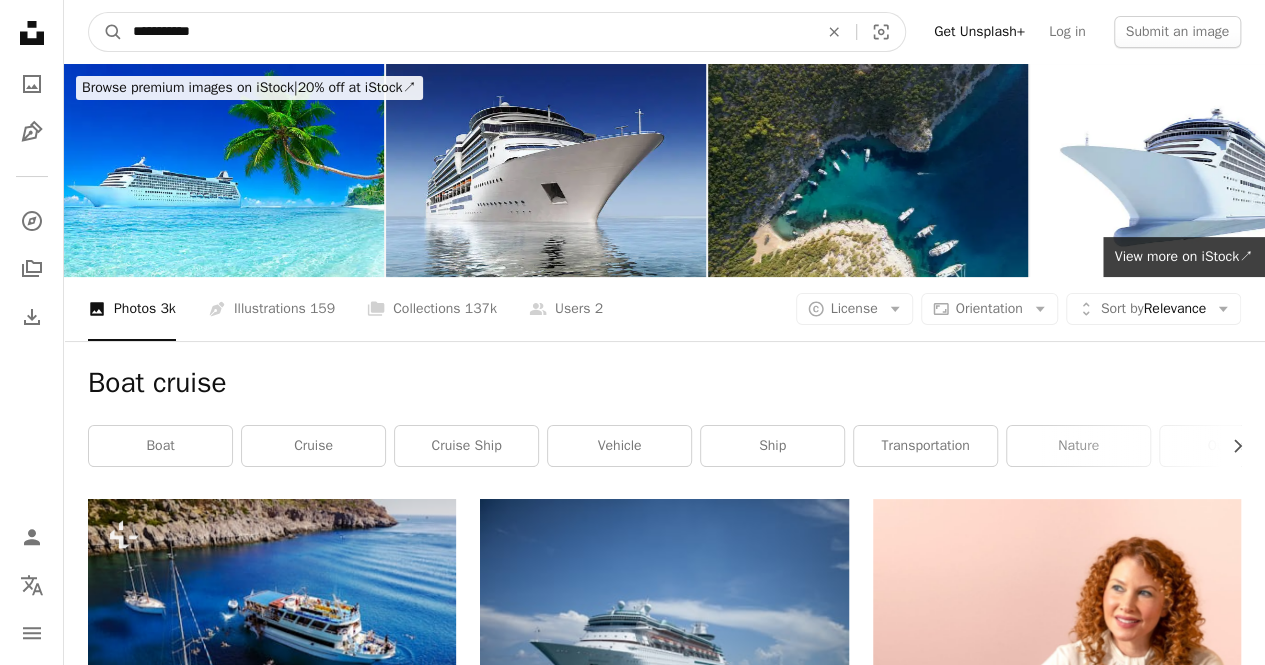 drag, startPoint x: 268, startPoint y: 17, endPoint x: 0, endPoint y: 43, distance: 269.25824 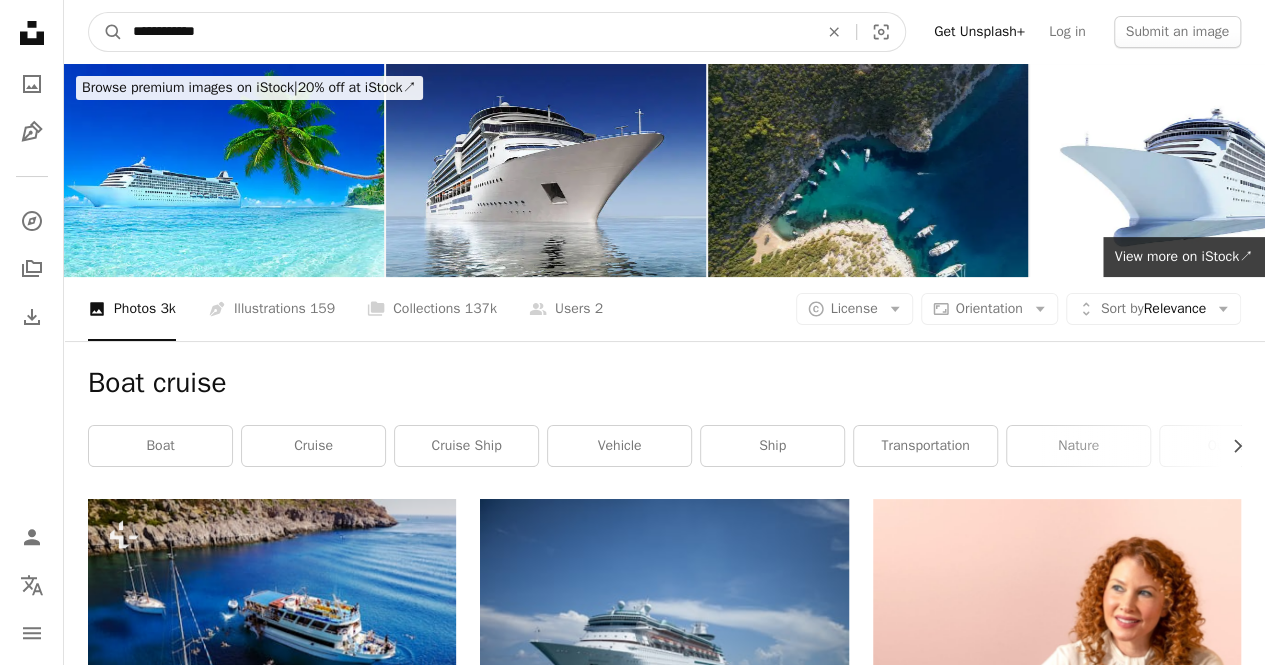 click on "A magnifying glass" at bounding box center (106, 32) 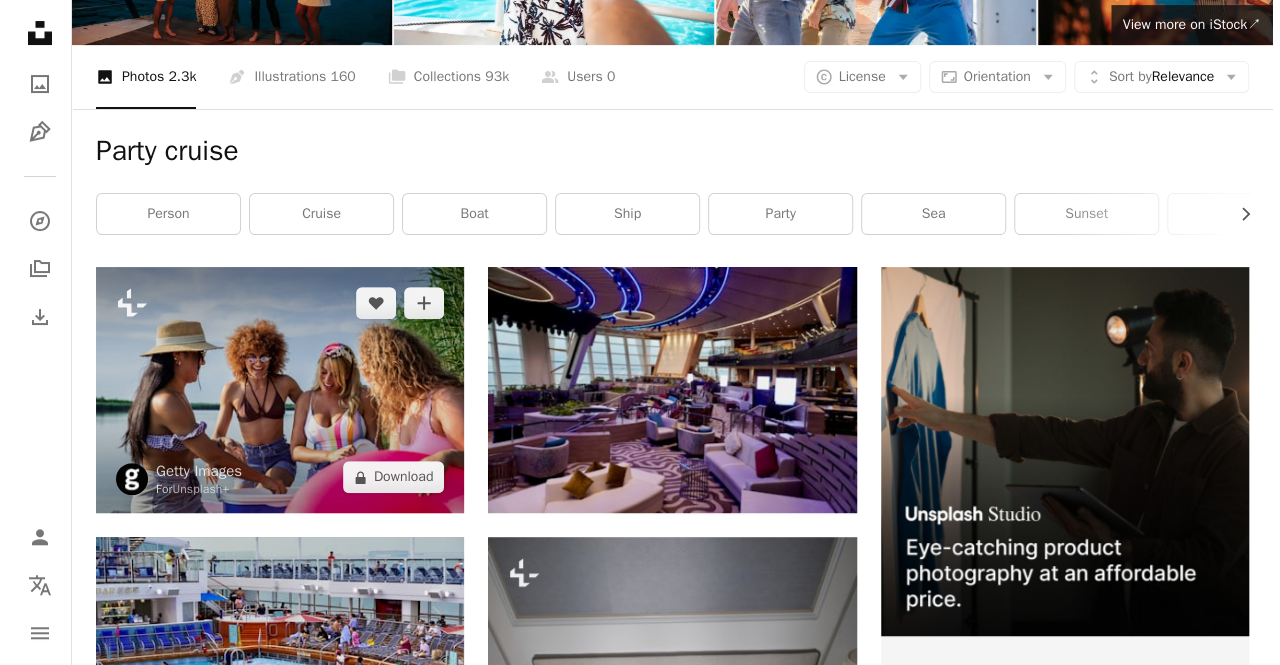 scroll, scrollTop: 200, scrollLeft: 0, axis: vertical 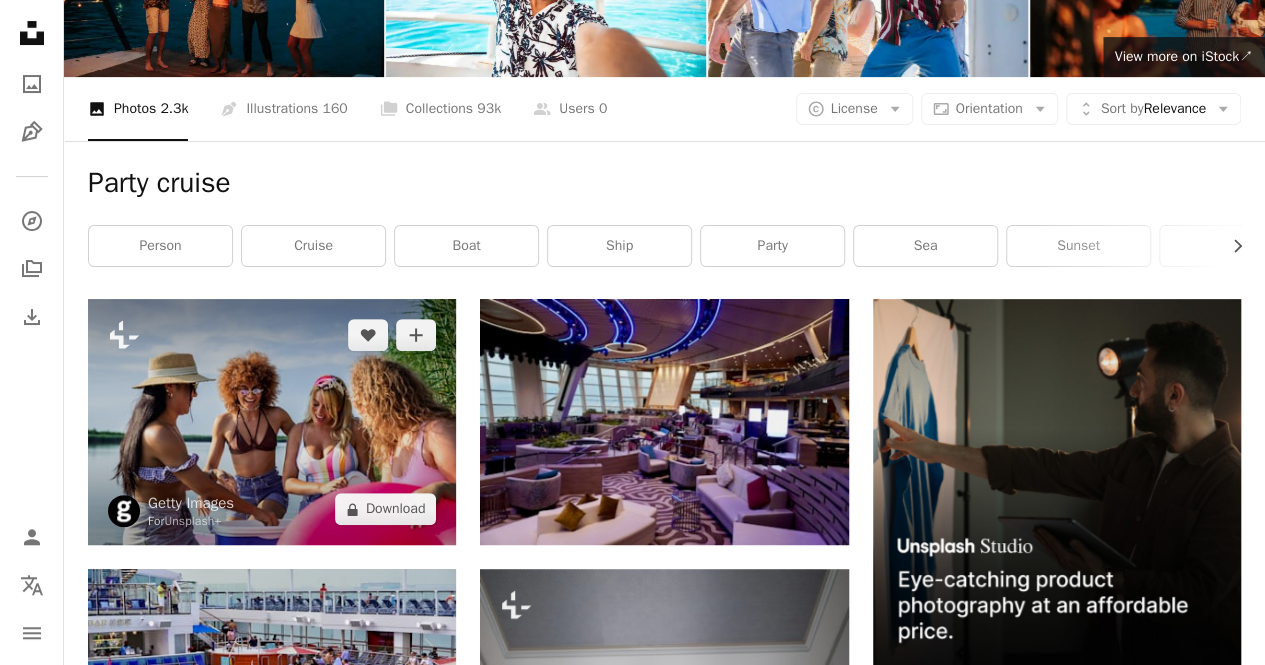 click at bounding box center (272, 422) 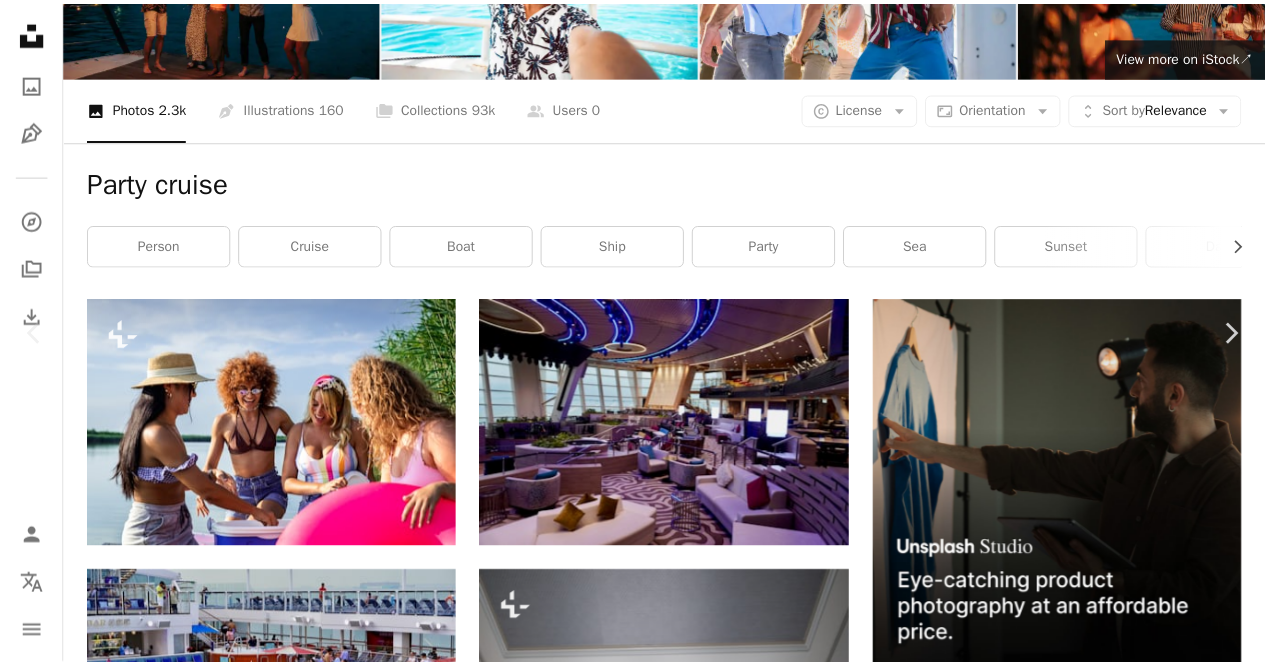 scroll, scrollTop: 100, scrollLeft: 0, axis: vertical 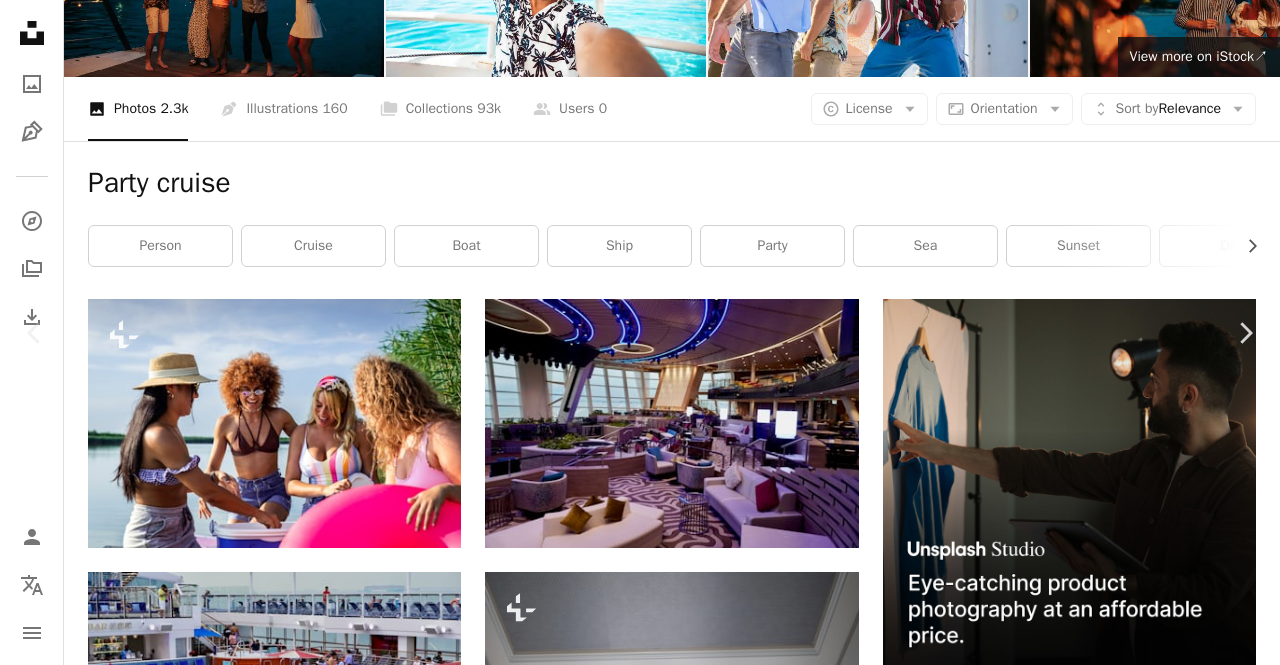 click on "Getty Images For  Unsplash+ A heart A plus sign A lock Download Zoom in A forward-right arrow Share More Actions Calendar outlined Published on  August 29, 2022 Safety Licensed under the  Unsplash+ License people sunset adults only happiness friendship outdoors fun drinking young women togetherness day females social gathering travel destinations carefree multiracial group four people Free pictures Related images Plus sign for Unsplash+ A heart A plus sign Fellipe Ditadi For  Unsplash+ A lock Download Plus sign for Unsplash+ A heart A plus sign Molly the Cat For  Unsplash+ A lock Download Plus sign for Unsplash+ A heart A plus sign Molly the Cat For  Unsplash+ A lock Download Plus sign for Unsplash+ A heart A plus sign Leire Cavia For  Unsplash+ A lock Download Plus sign for Unsplash+ A heart A plus sign Getty Images For  Unsplash+ A lock Download Plus sign for Unsplash+ A heart A plus sign Kateryna Hliznitsova For  Unsplash+" at bounding box center [640, 4797] 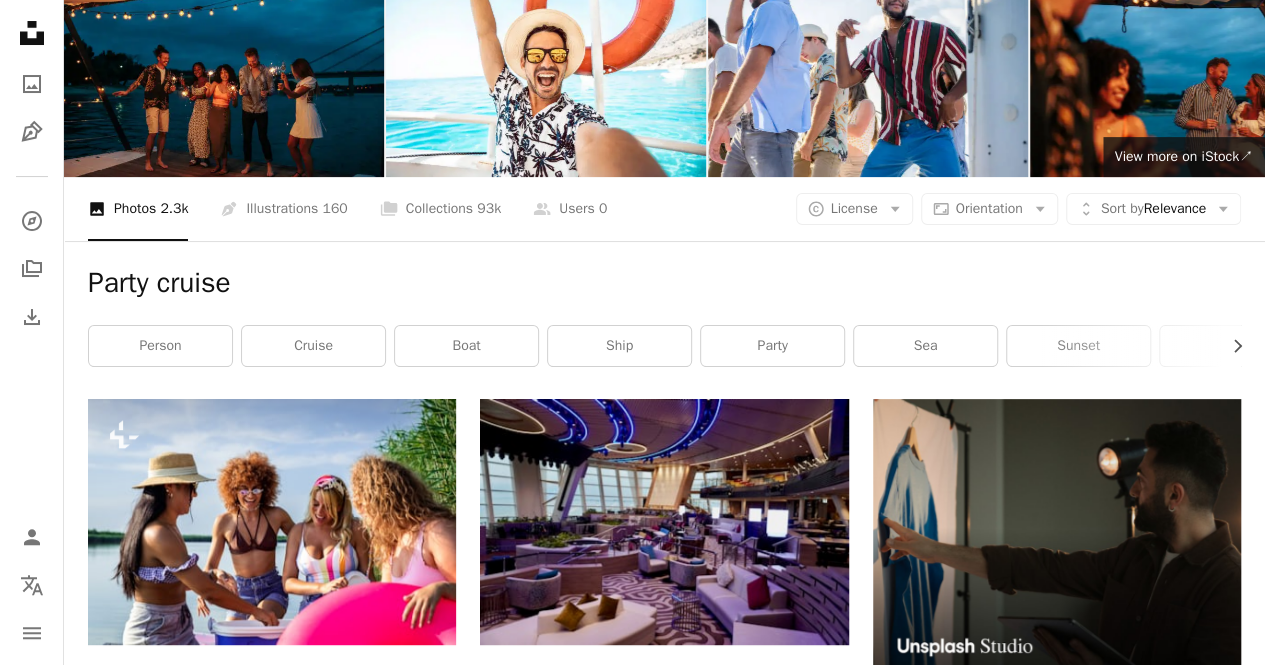 scroll, scrollTop: 0, scrollLeft: 0, axis: both 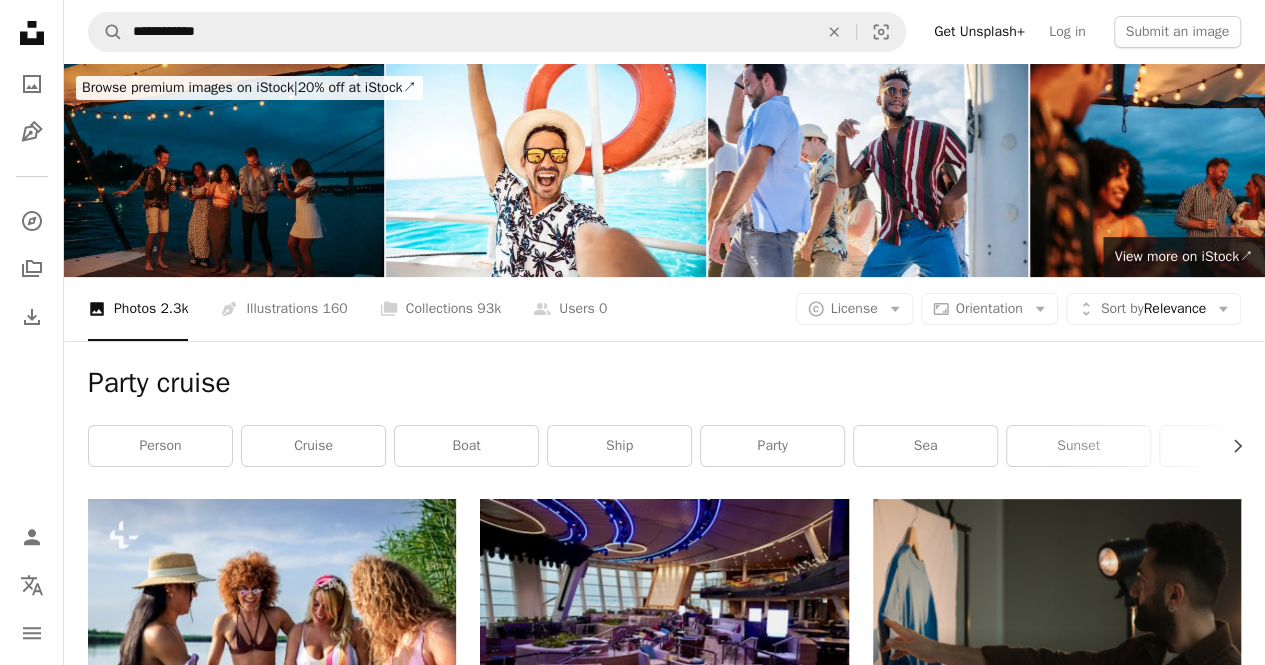 click at bounding box center (224, 170) 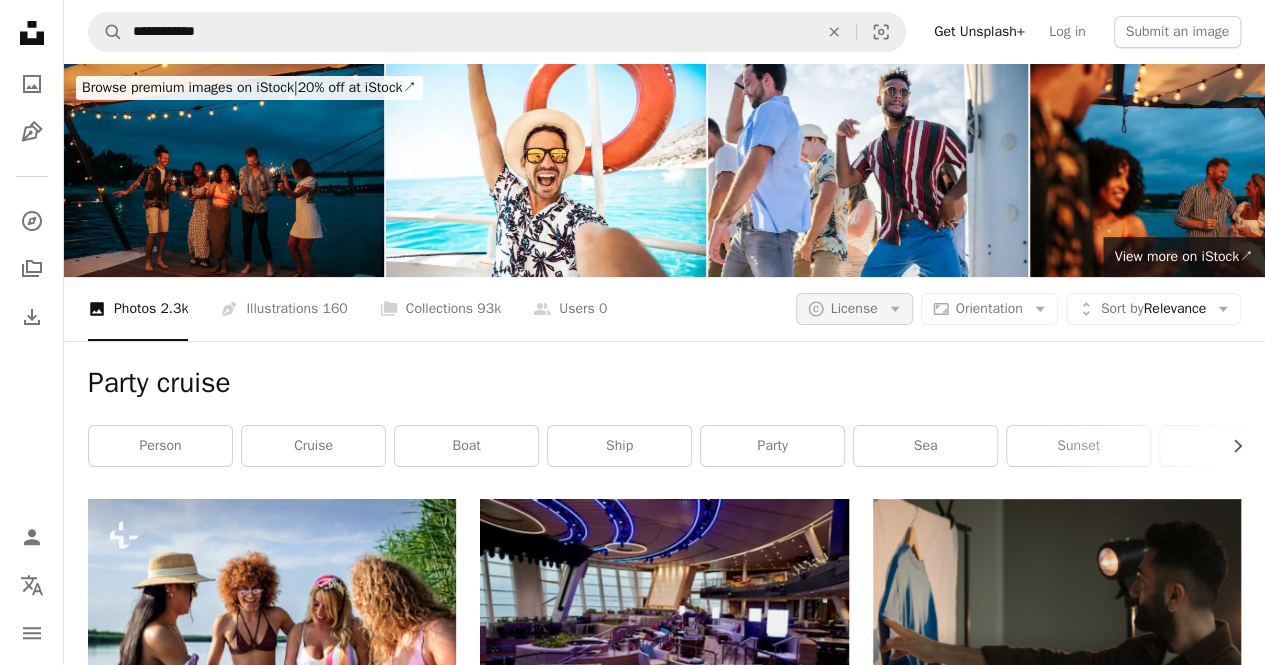 click on "Arrow down" 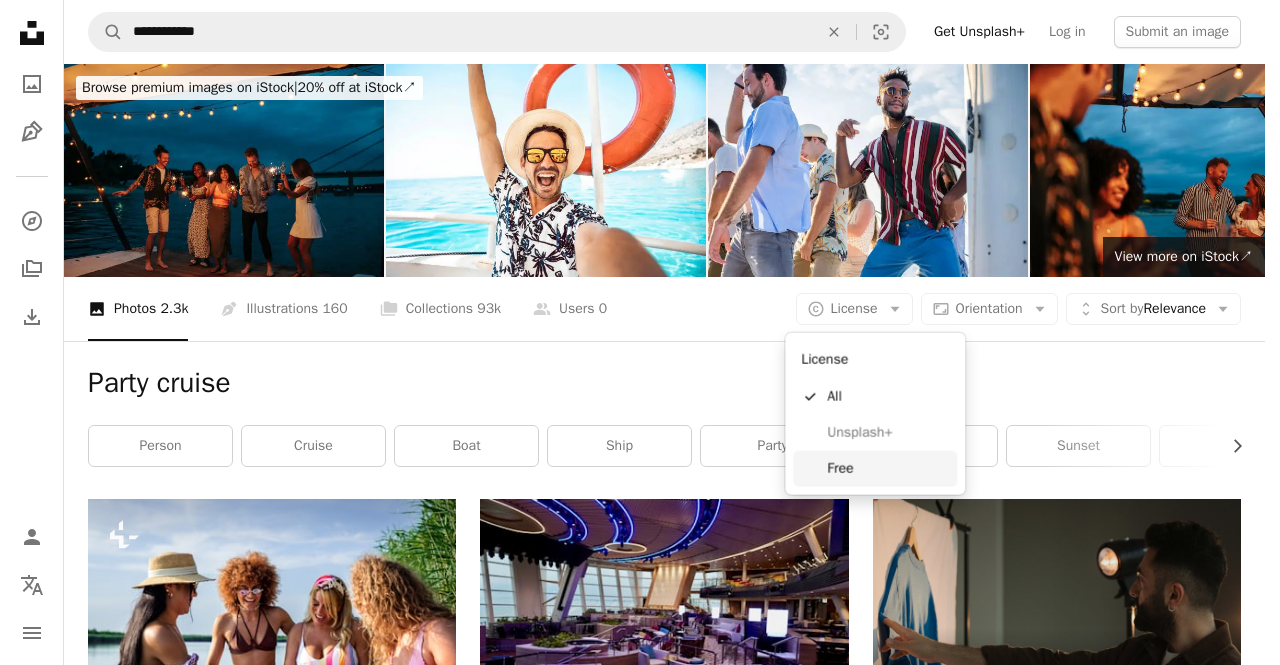 click on "Free" at bounding box center (888, 469) 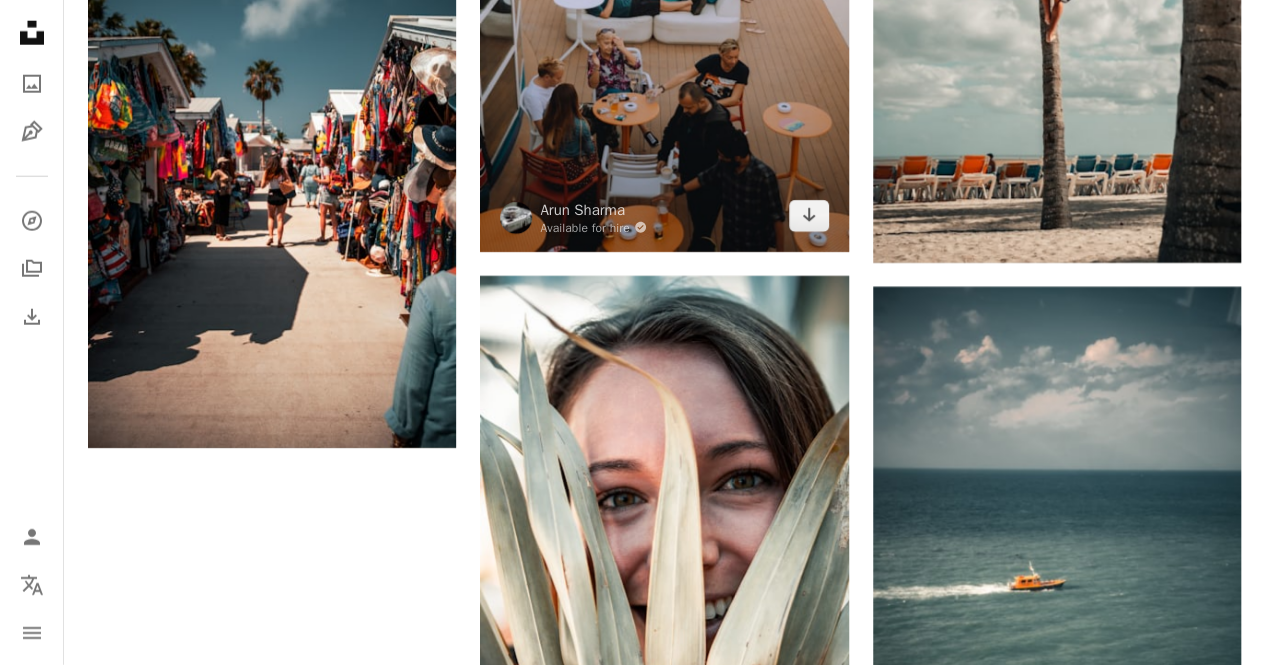 scroll, scrollTop: 3100, scrollLeft: 0, axis: vertical 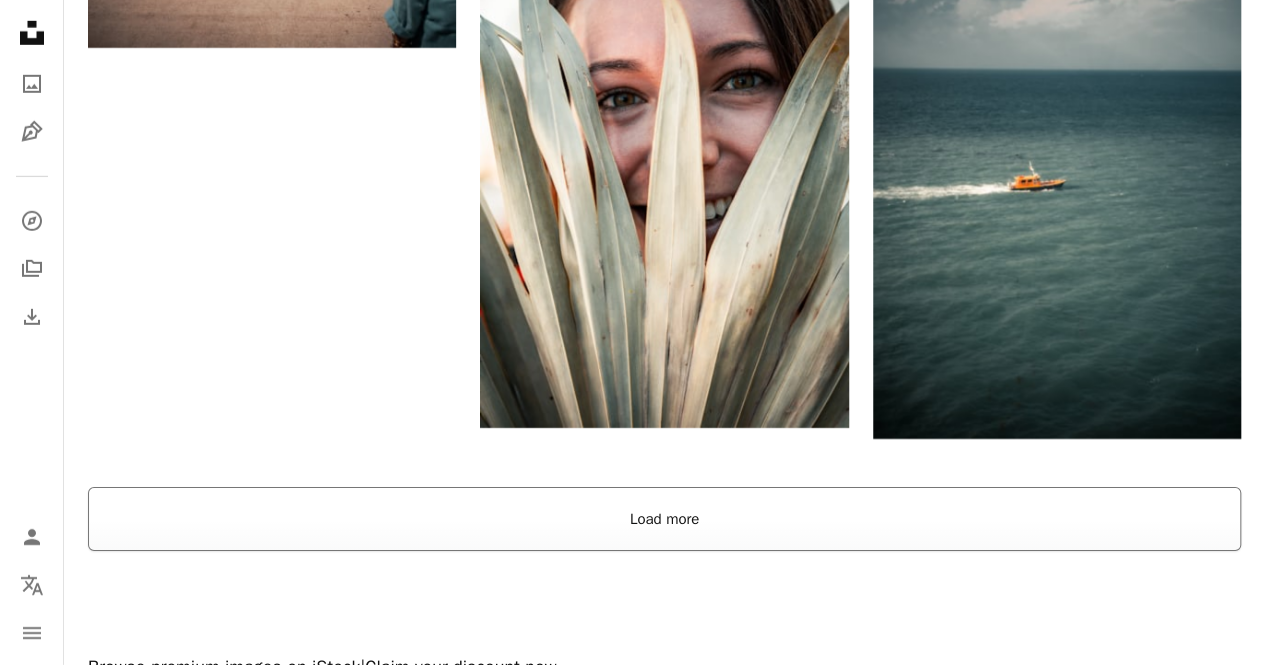 click on "Load more" at bounding box center (664, 519) 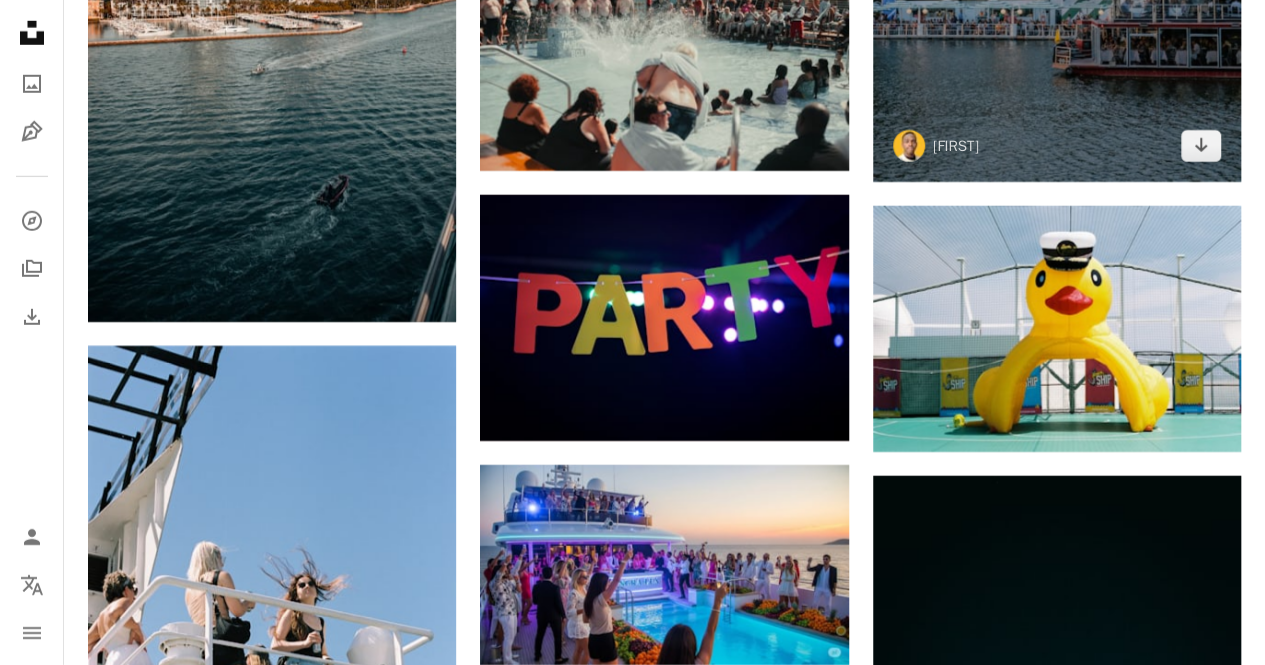 scroll, scrollTop: 6500, scrollLeft: 0, axis: vertical 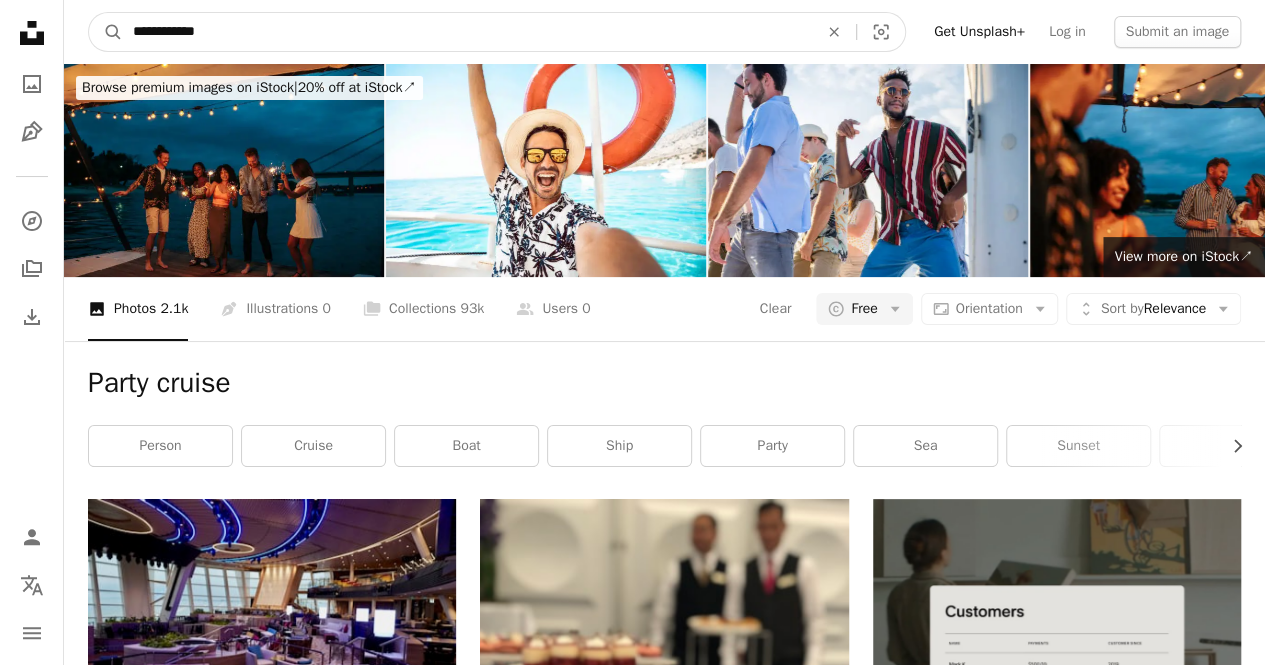 drag, startPoint x: 280, startPoint y: 34, endPoint x: 14, endPoint y: 29, distance: 266.047 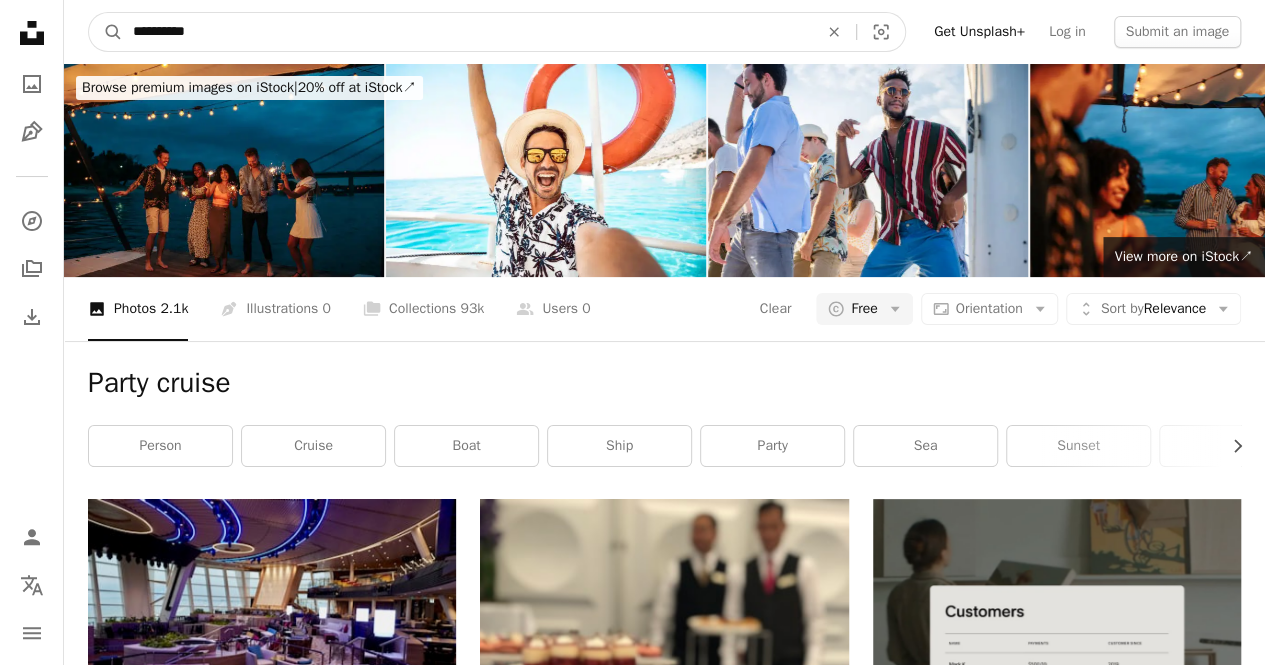 type on "**********" 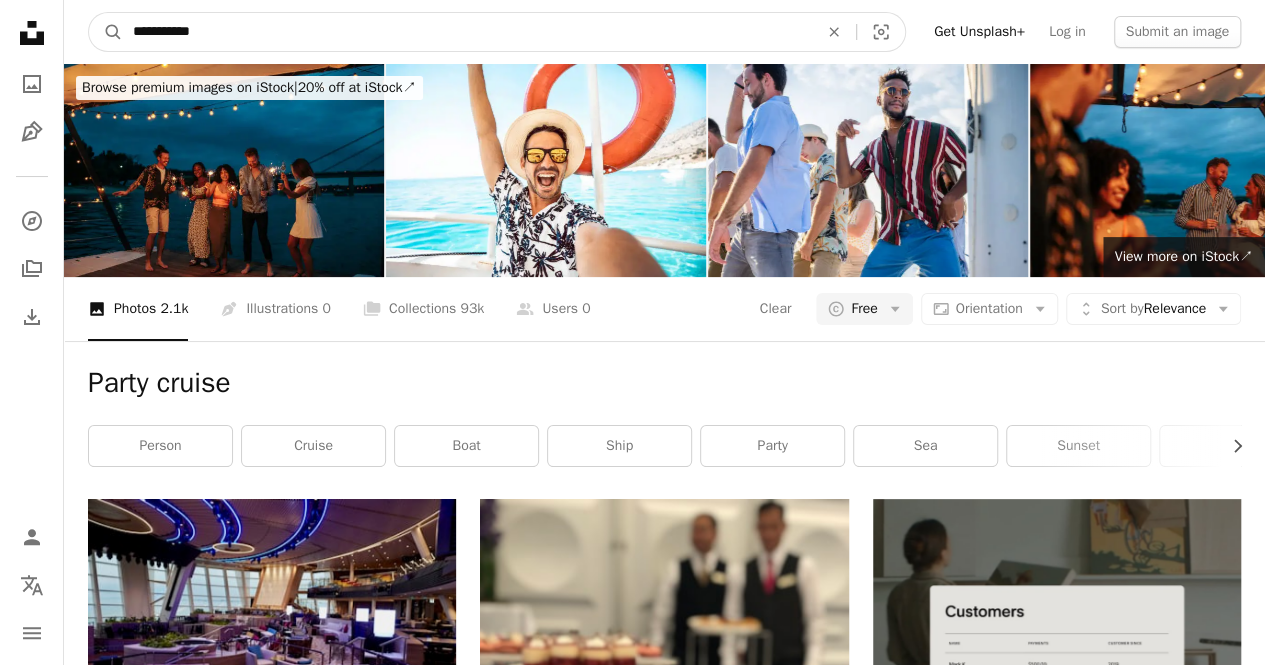 click on "A magnifying glass" at bounding box center (106, 32) 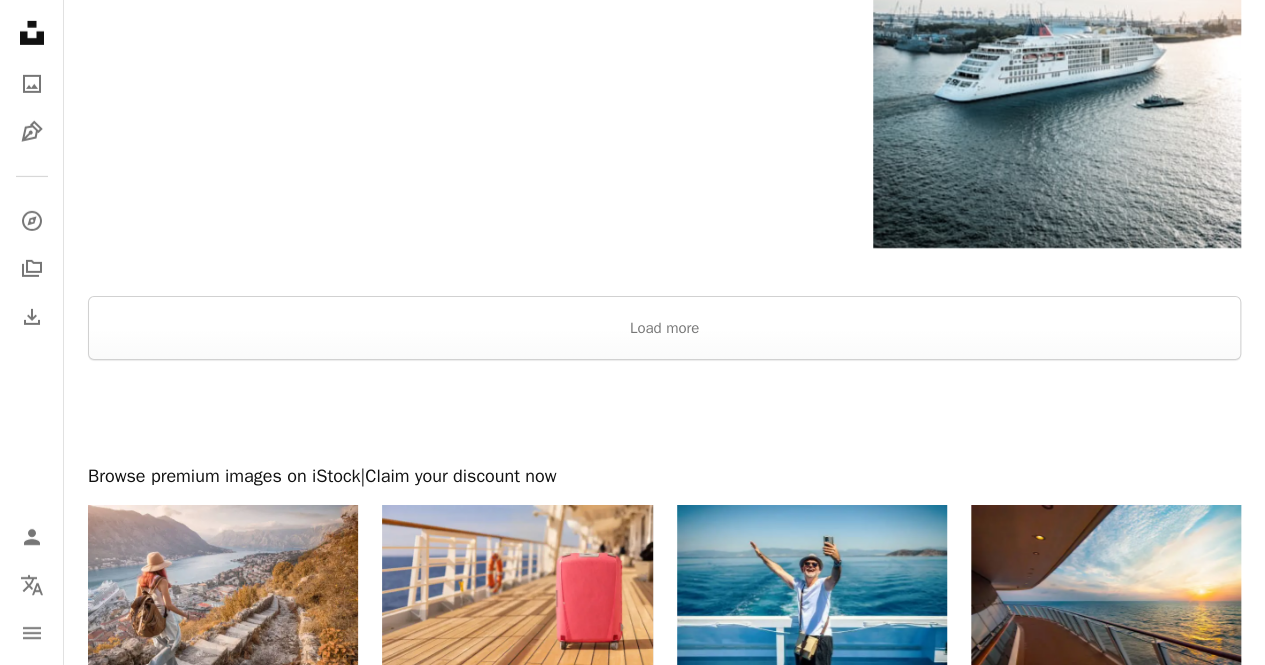 scroll, scrollTop: 3300, scrollLeft: 0, axis: vertical 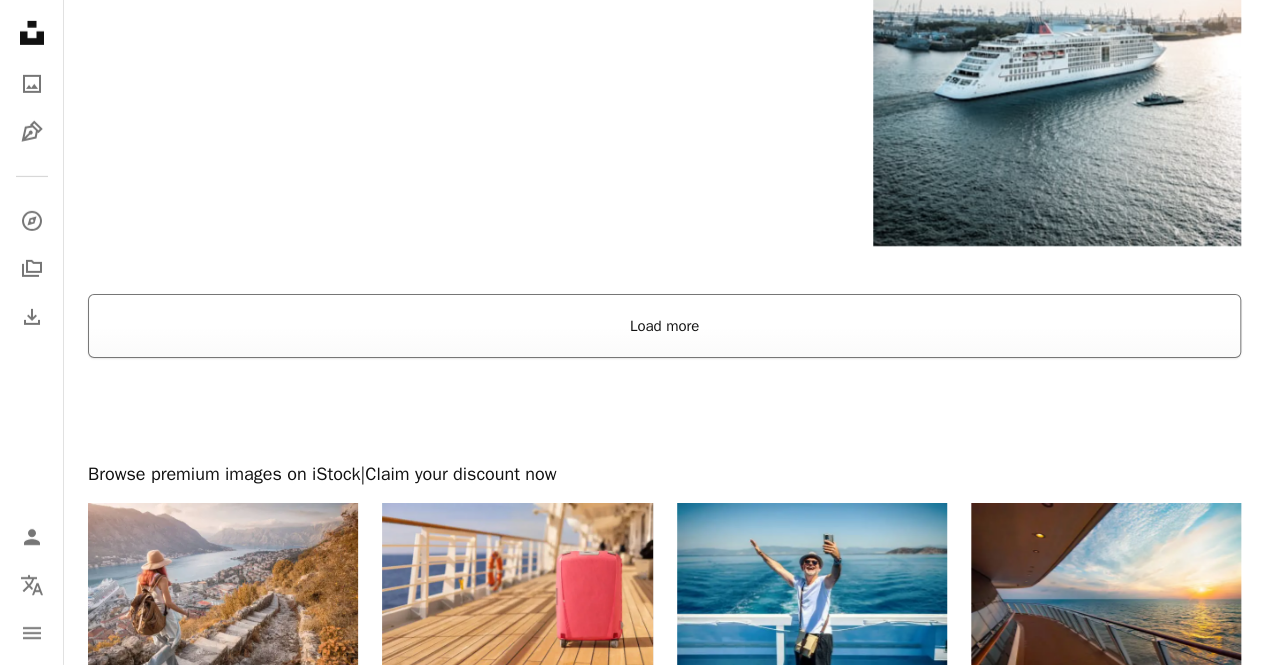 click on "Load more" at bounding box center (664, 326) 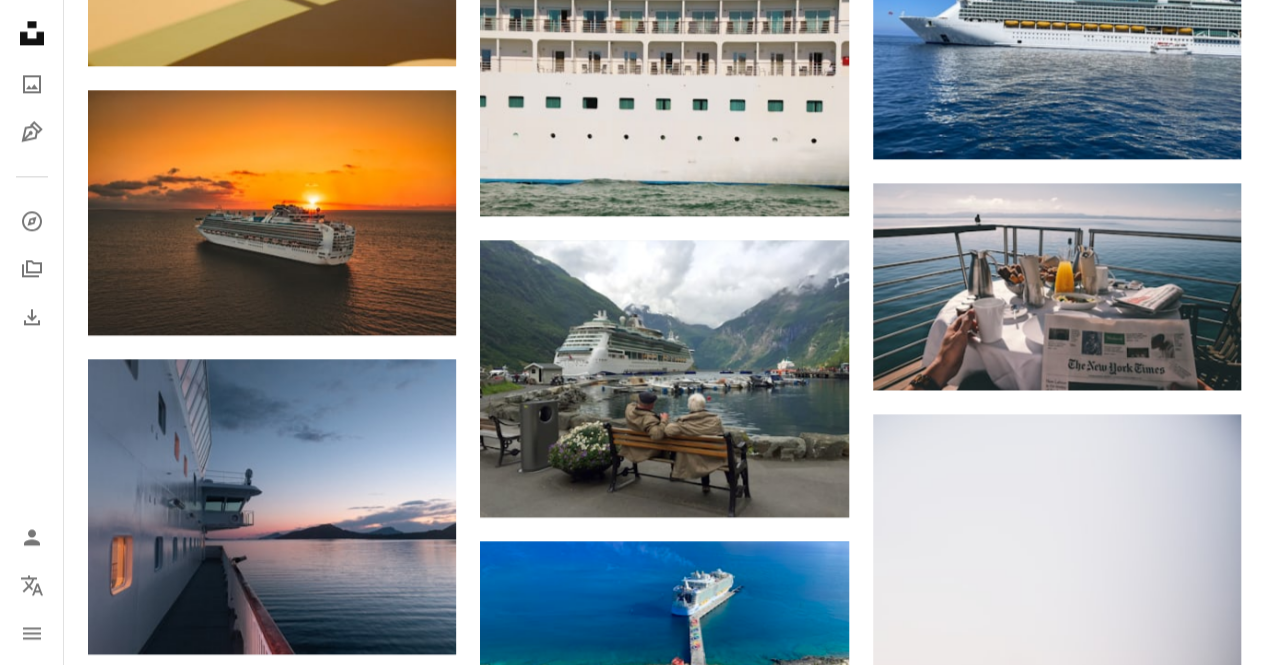 scroll, scrollTop: 8800, scrollLeft: 0, axis: vertical 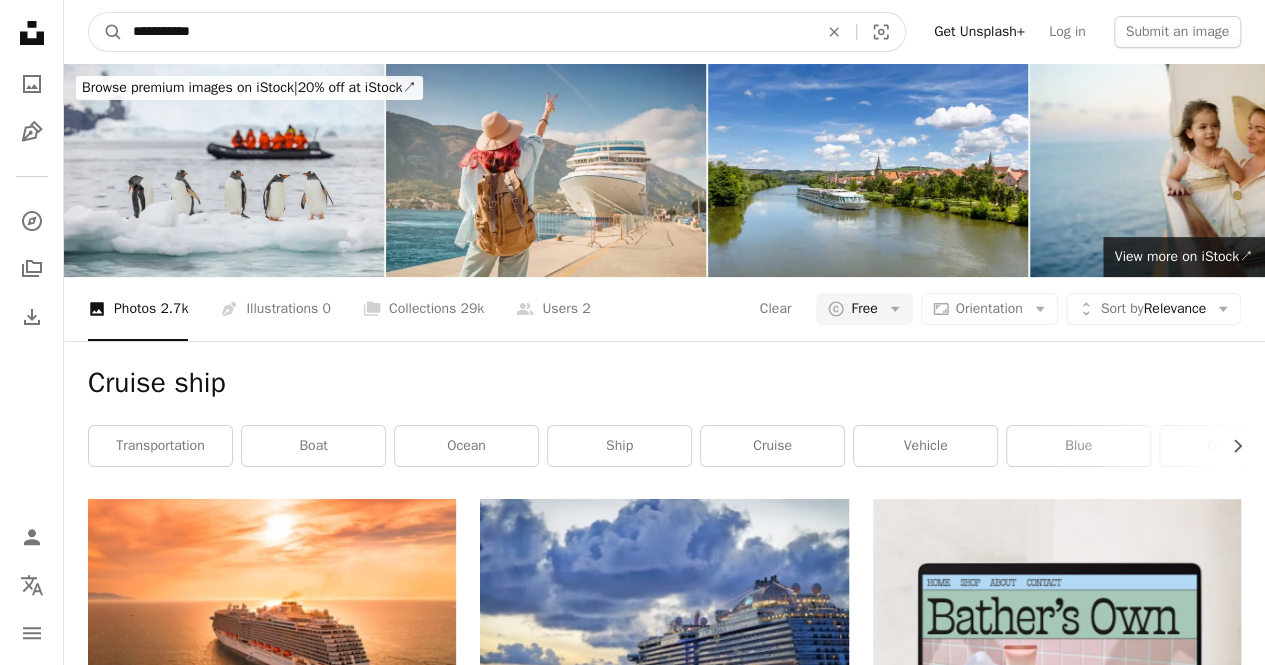 click on "**********" at bounding box center [467, 32] 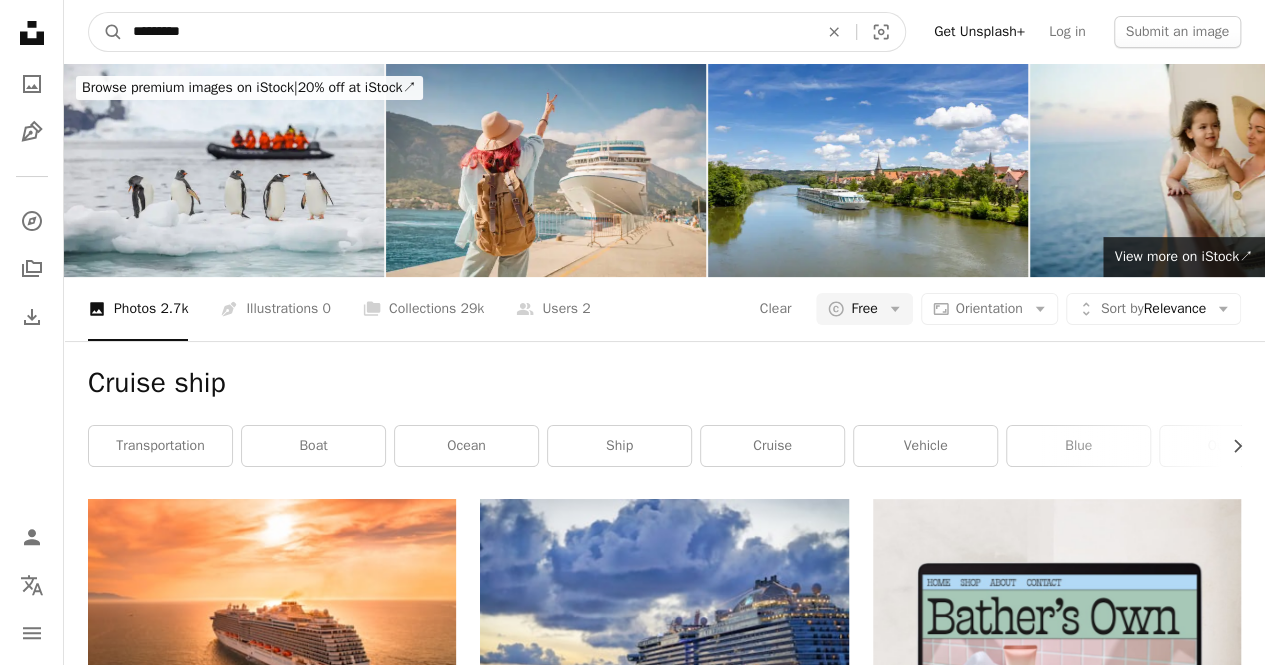 type on "**********" 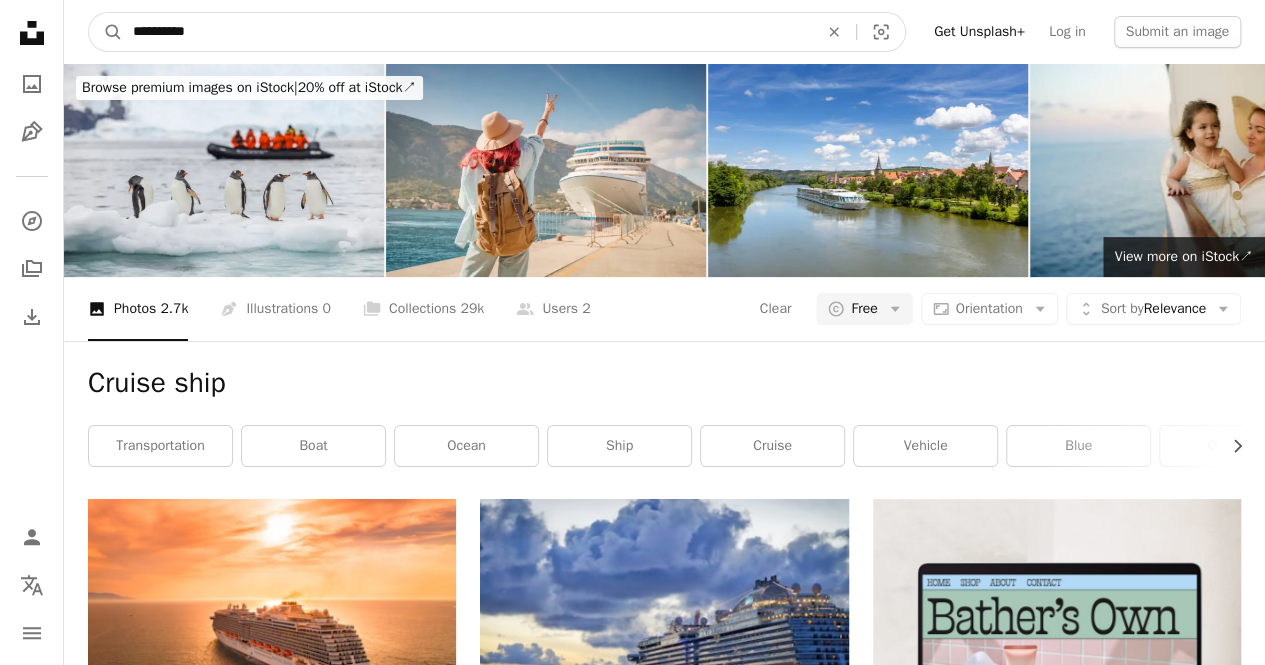 click on "A magnifying glass" at bounding box center [106, 32] 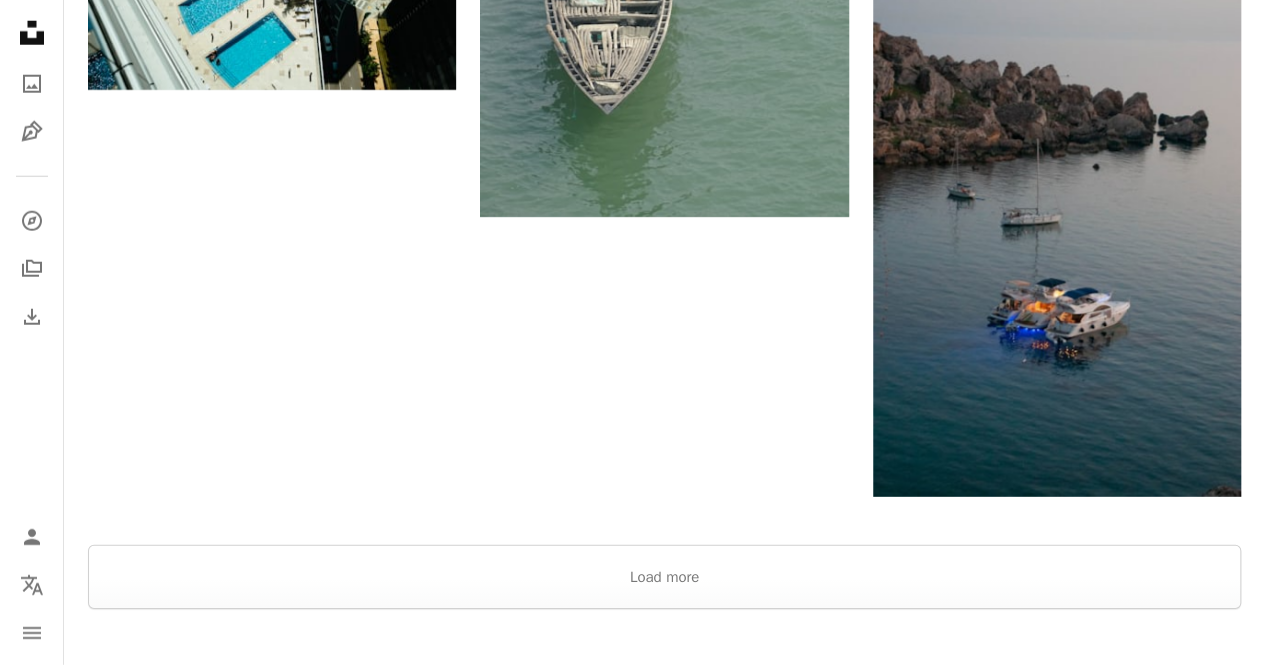 scroll, scrollTop: 2800, scrollLeft: 0, axis: vertical 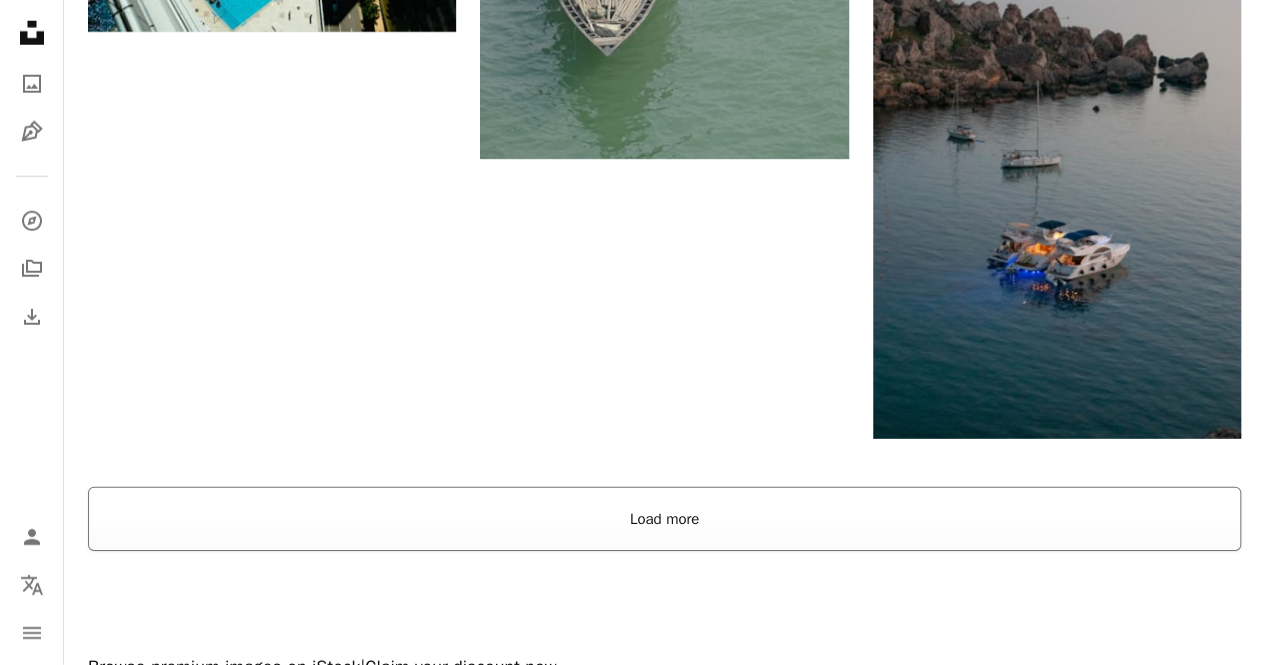 click on "Load more" at bounding box center (664, 519) 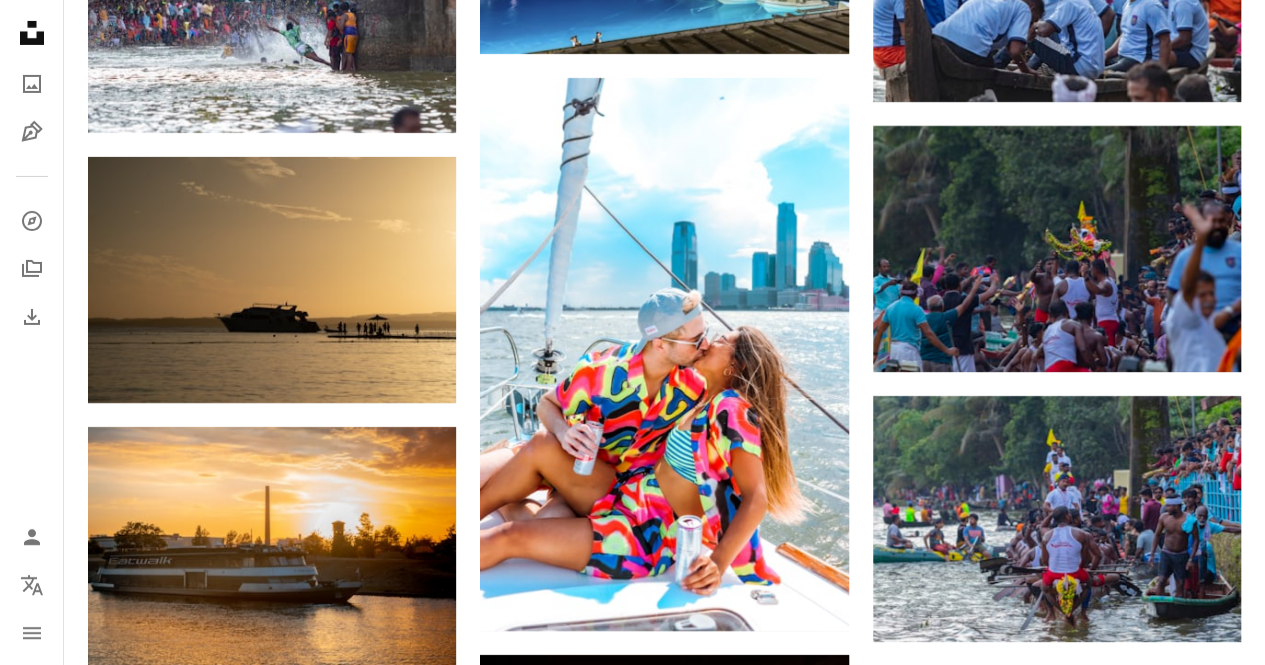 scroll, scrollTop: 11200, scrollLeft: 0, axis: vertical 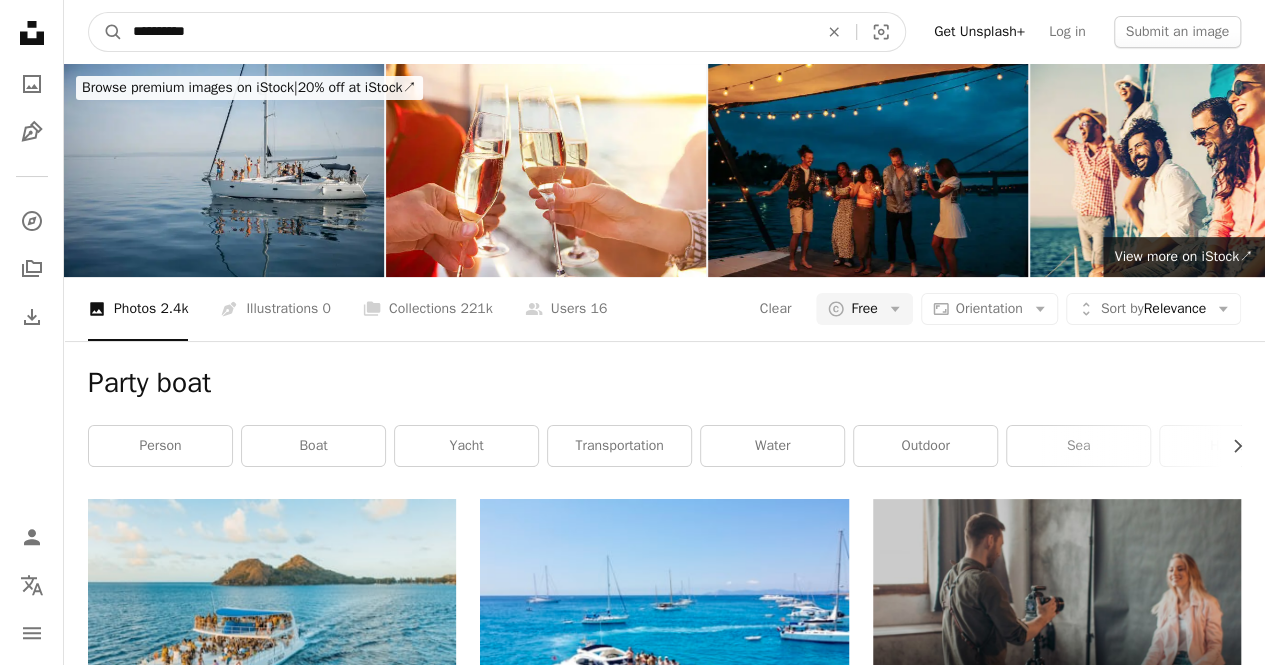 click on "**********" at bounding box center (467, 32) 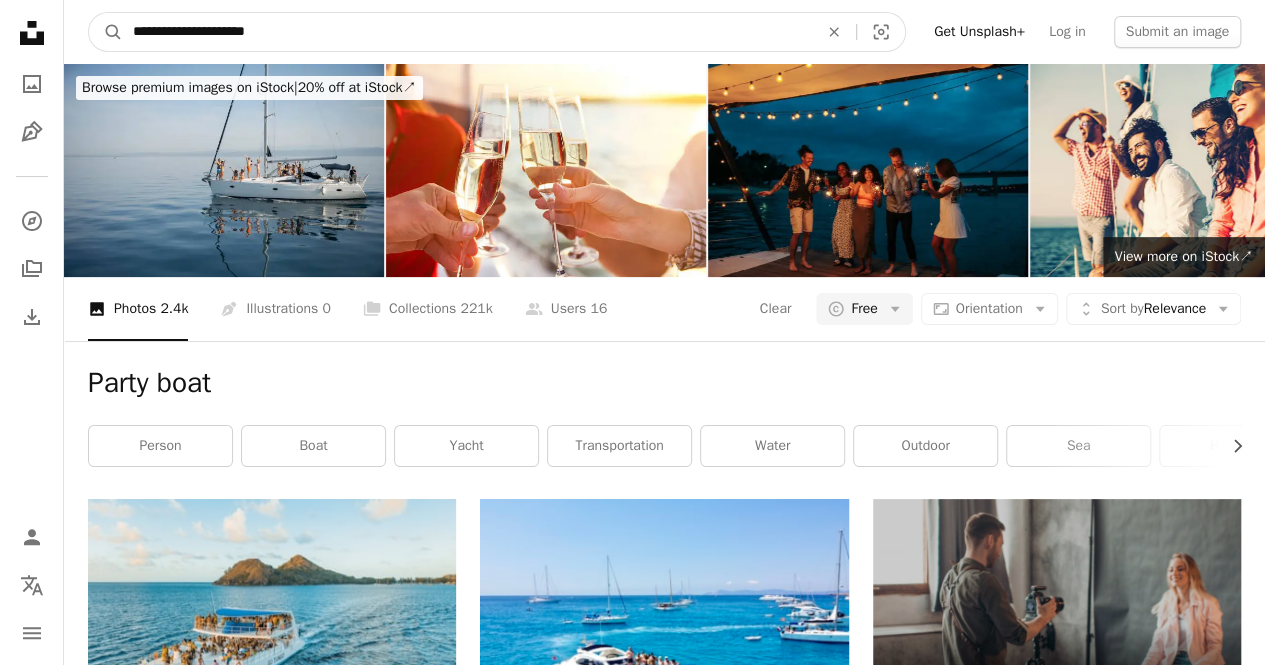 type on "**********" 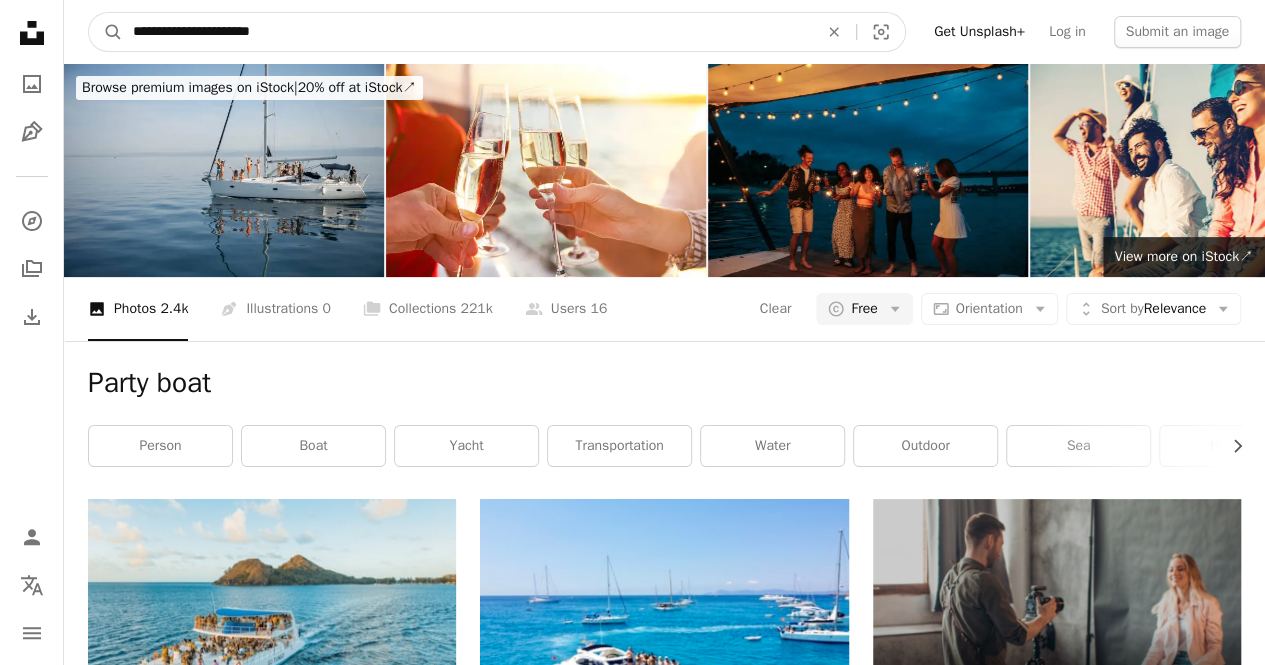 click on "A magnifying glass" at bounding box center (106, 32) 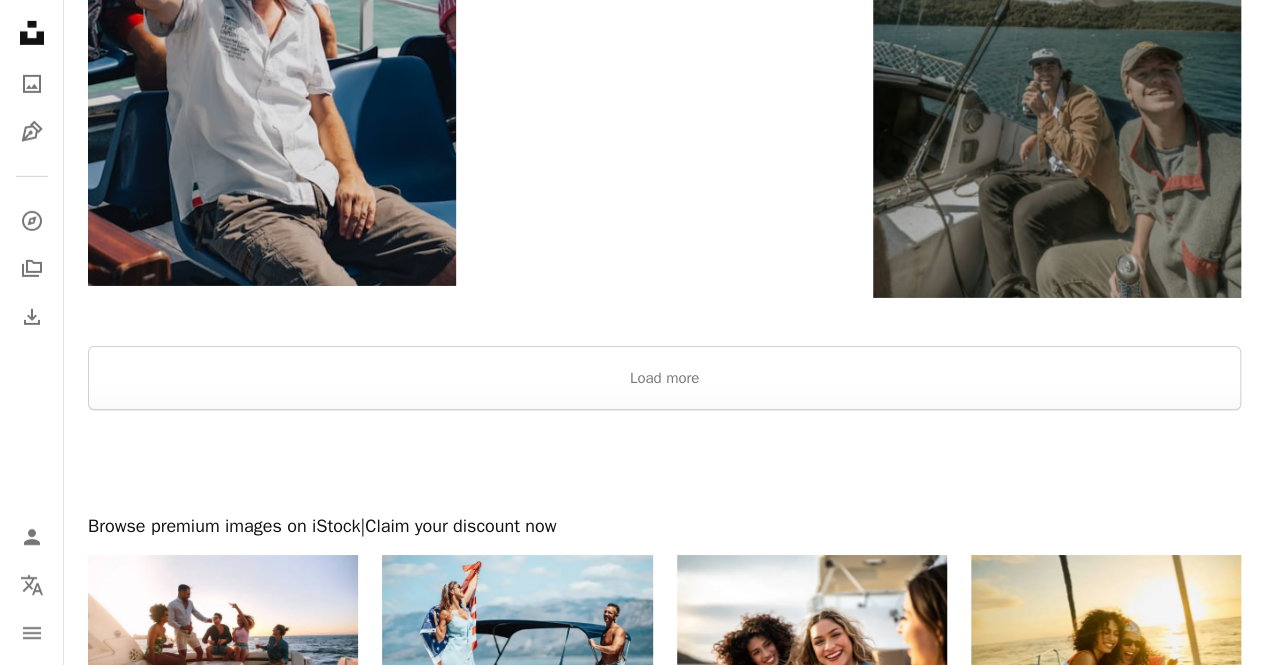 scroll, scrollTop: 3300, scrollLeft: 0, axis: vertical 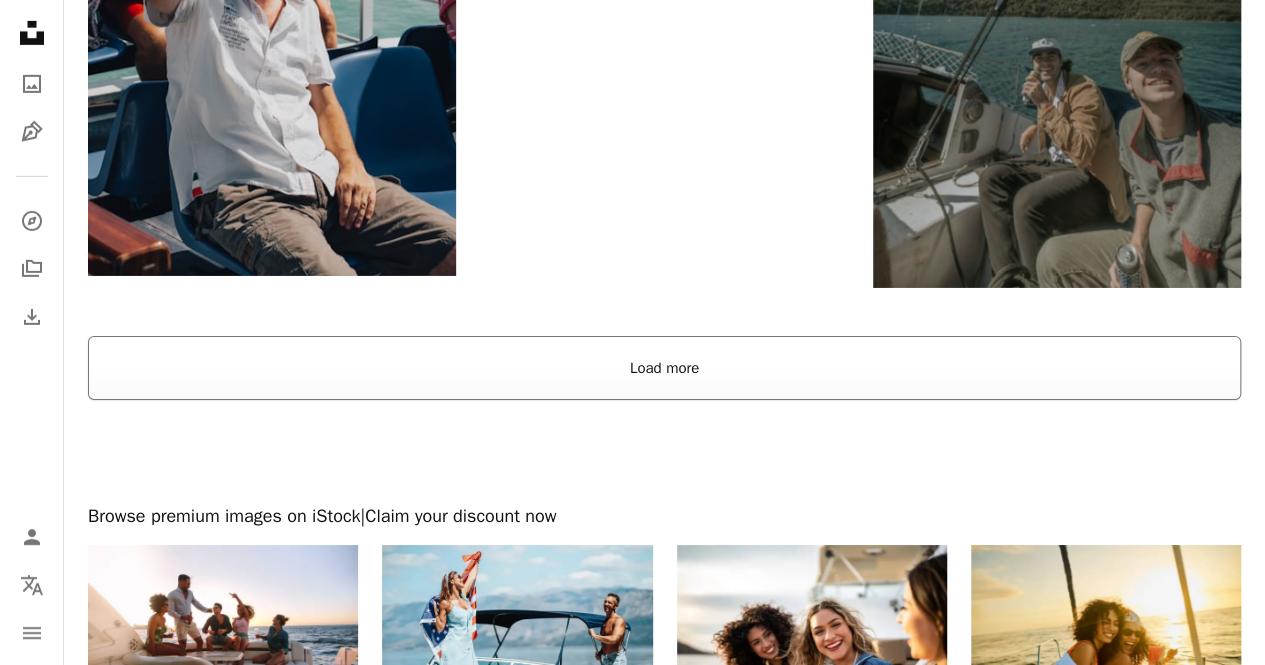 click on "Load more" at bounding box center (664, 368) 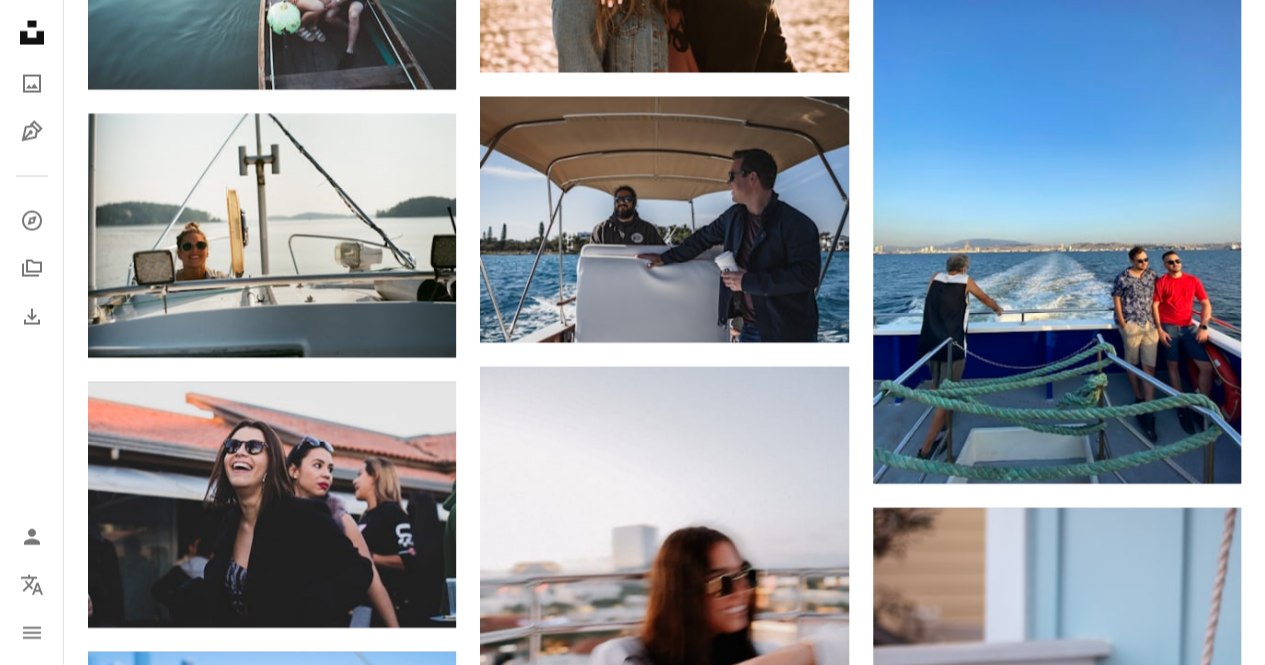 scroll, scrollTop: 13500, scrollLeft: 0, axis: vertical 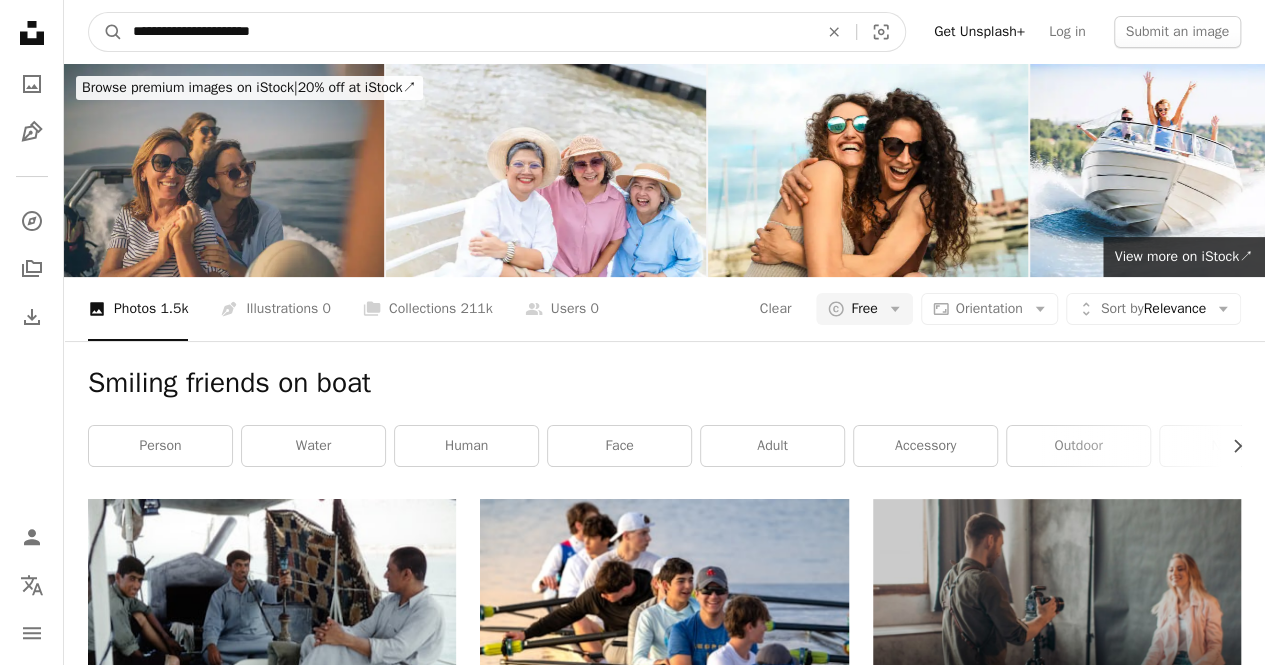drag, startPoint x: 378, startPoint y: 39, endPoint x: 72, endPoint y: 33, distance: 306.0588 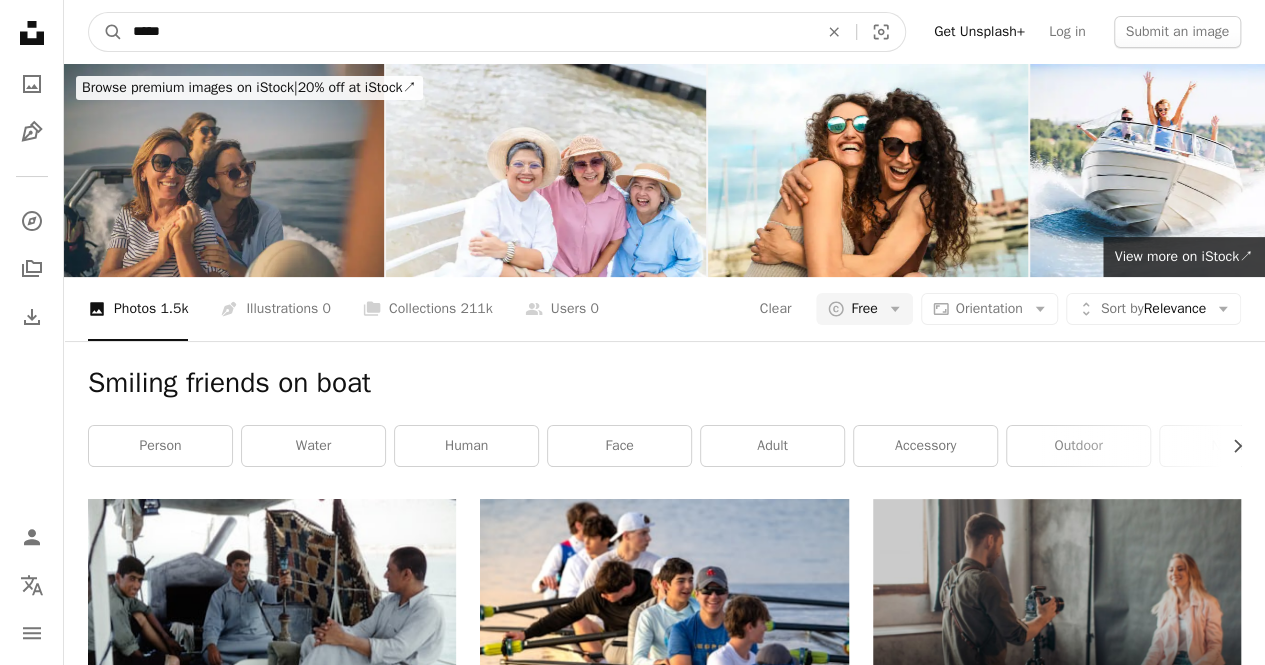 type on "******" 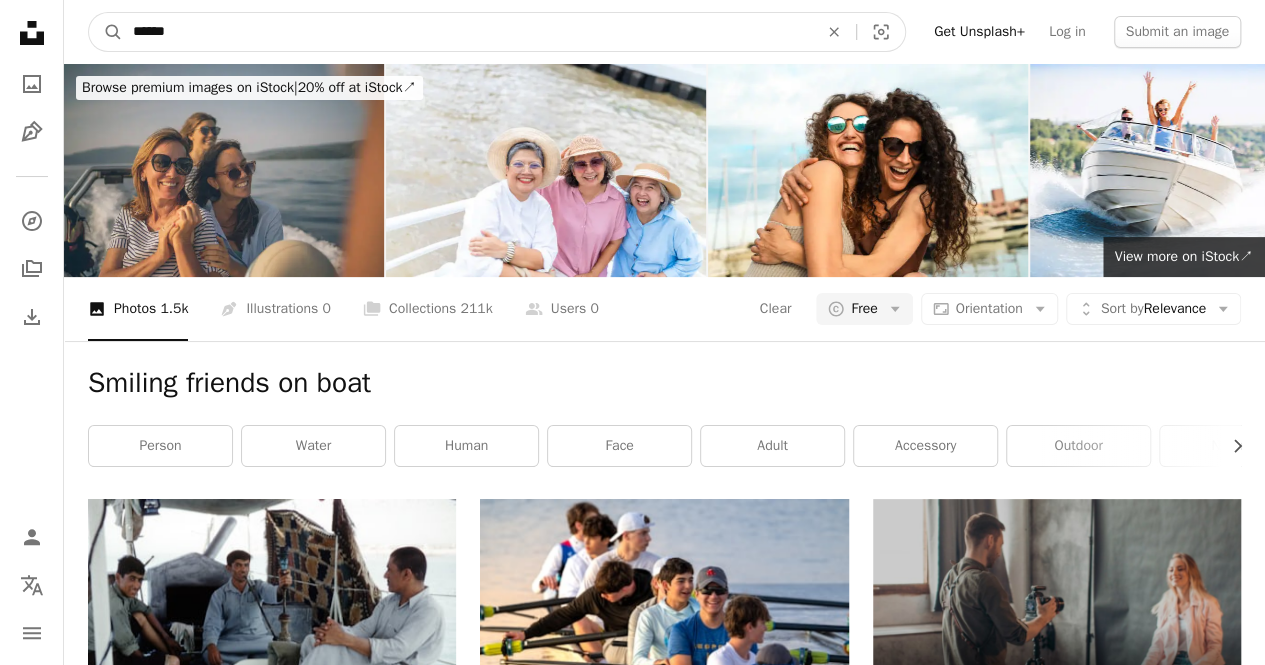 click on "A magnifying glass" at bounding box center [106, 32] 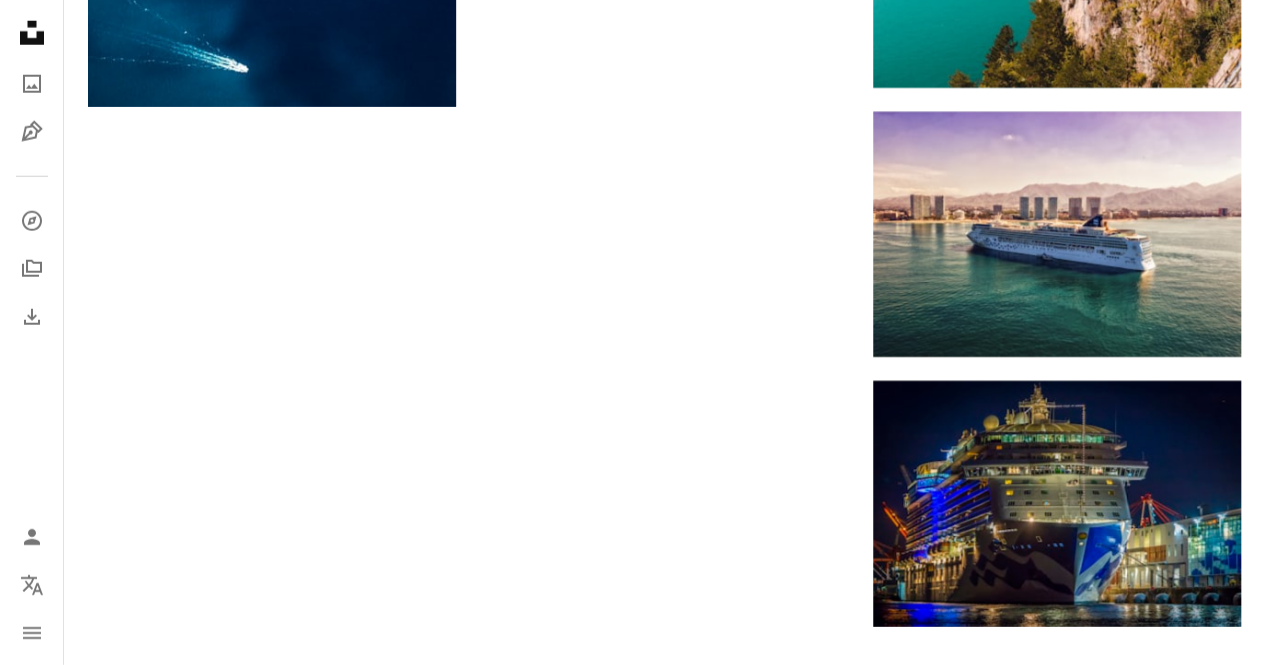 scroll, scrollTop: 3100, scrollLeft: 0, axis: vertical 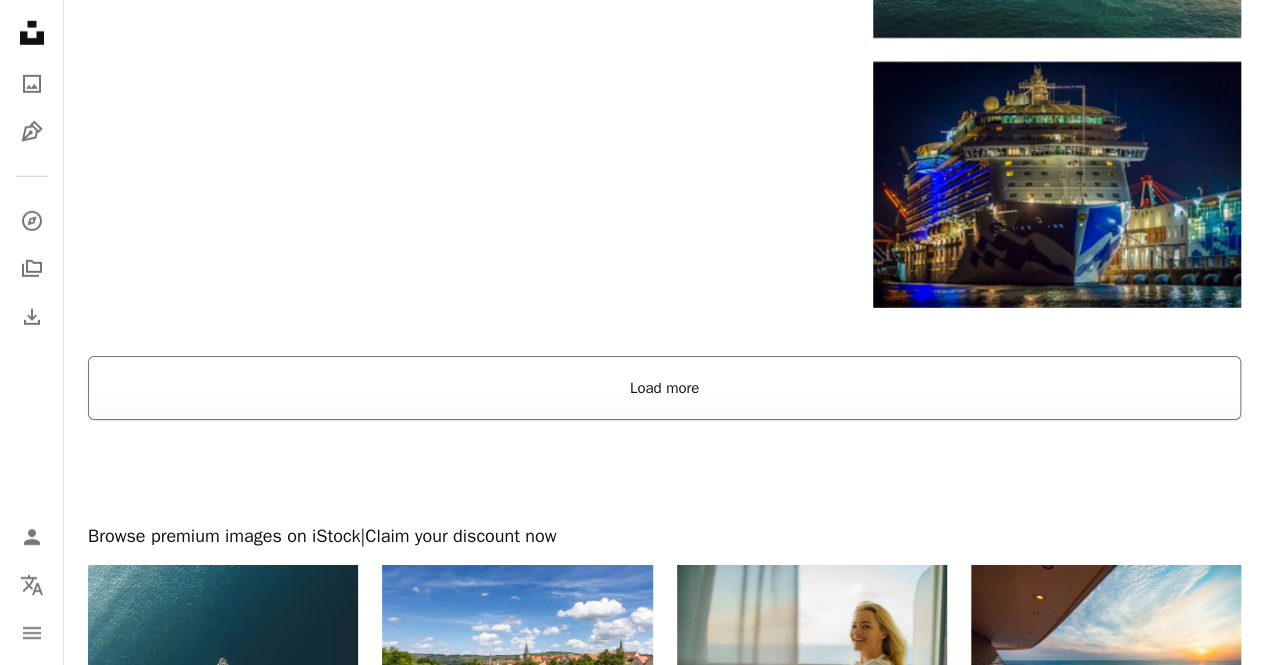 click on "Load more" at bounding box center [664, 388] 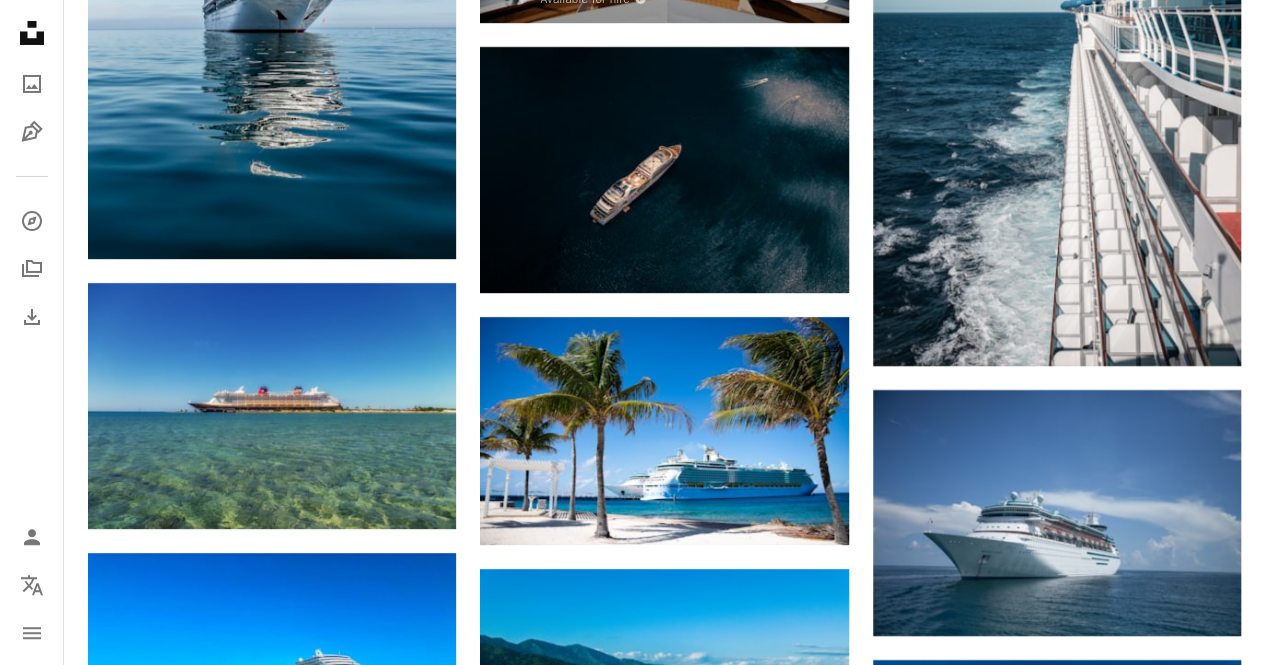 scroll, scrollTop: 3800, scrollLeft: 0, axis: vertical 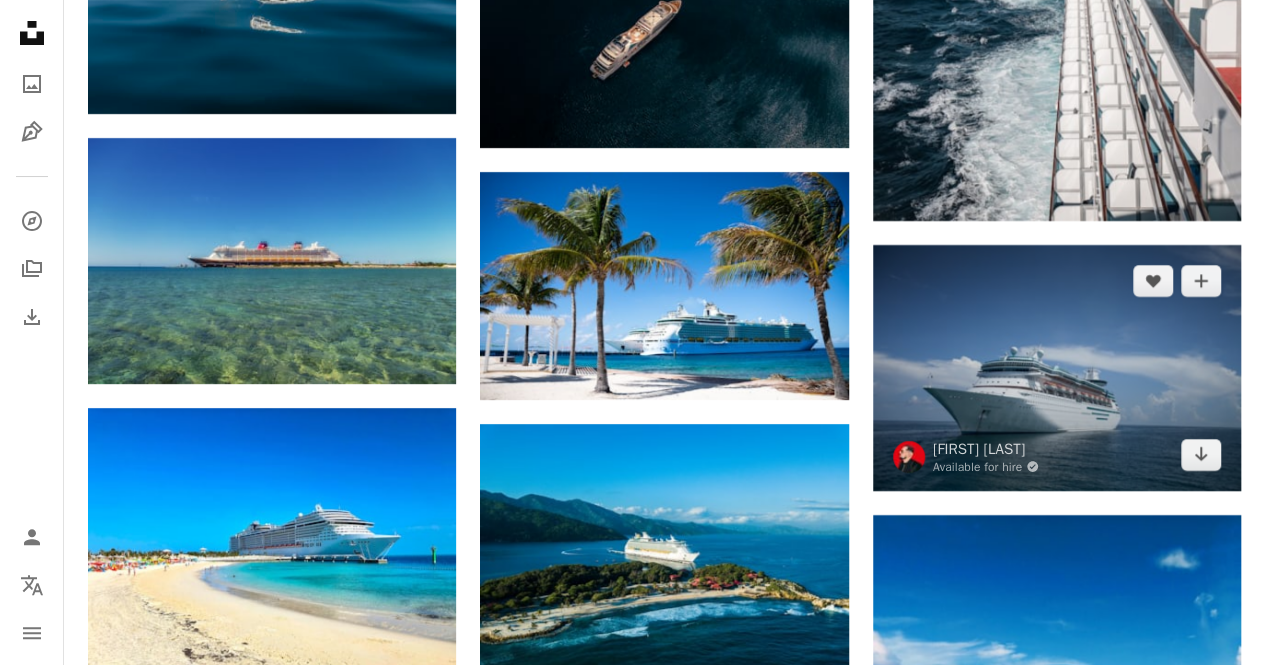 click at bounding box center [1057, 368] 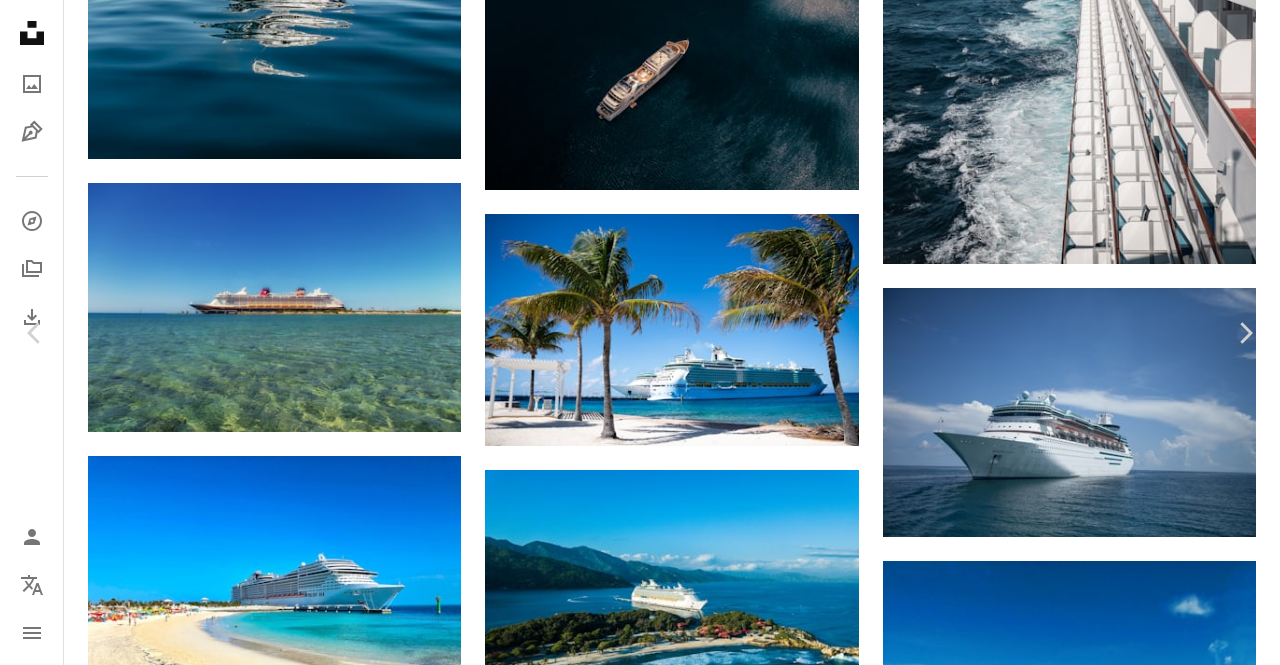 click on "[FIRST] [LAST] Available for hire A checkmark inside of a circle Arrow pointing down A heart A plus sign Download free Chevron down Zoom in Views 207,069 Downloads 2,285 A forward-right arrow Share Info icon Info More Actions Calendar outlined Published on November 28, 2021 Camera Canon, EOS 5D Mark II Safety Free to use under the Unsplash License boat cruise cruise ship ship vehicle transportation Creative Commons images Browse premium related images on iStock | Save 20% with code UNSPLASH20 View more on iStock ↗ Related images A heart A plus sign iSAW Company Arrow pointing down Plus sign for Unsplash+ A heart A plus sign [FIRST] [LAST] For Unsplash+ A lock Download A heart A plus sign CREATIVITYMEDIA VERSHKA Arrow pointing down A heart A plus sign [FIRST] [LAST] Available for hire A checkmark inside of a circle Arrow pointing down A heart A plus sign [FIRST] [LAST] Available for hire A checkmark inside of a circle Arrow pointing down A heart A plus sign [FIRST] [LAST] A heart For" at bounding box center (640, 4881) 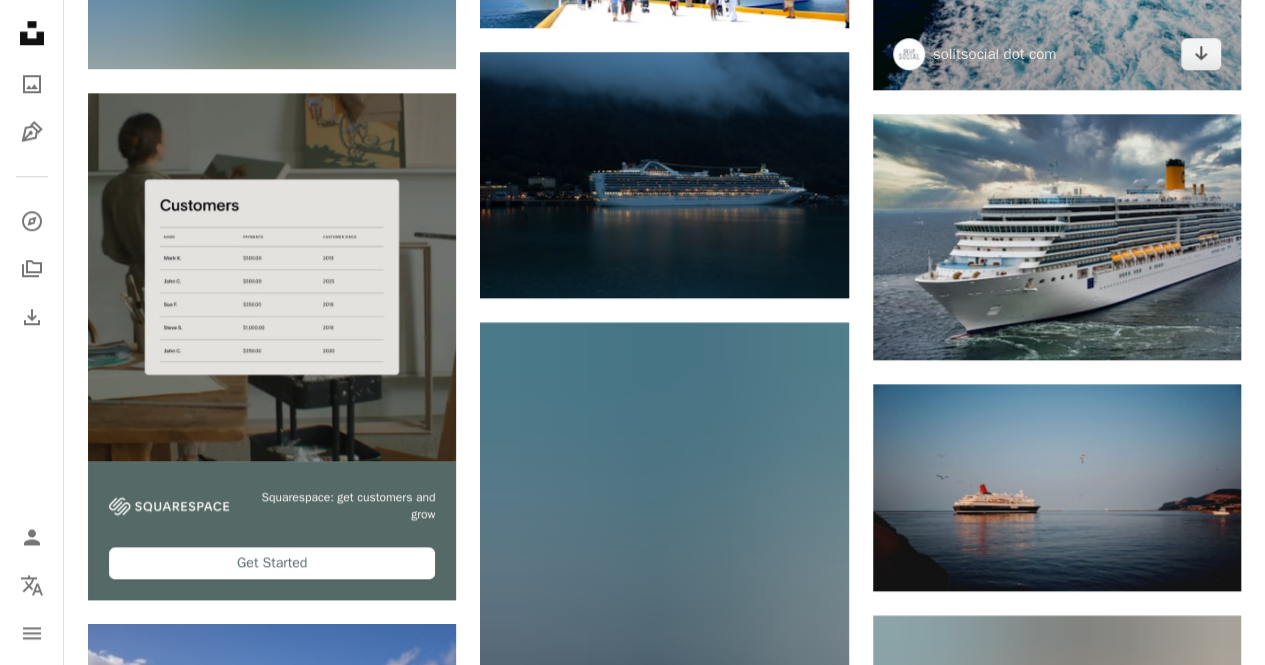 scroll, scrollTop: 4400, scrollLeft: 0, axis: vertical 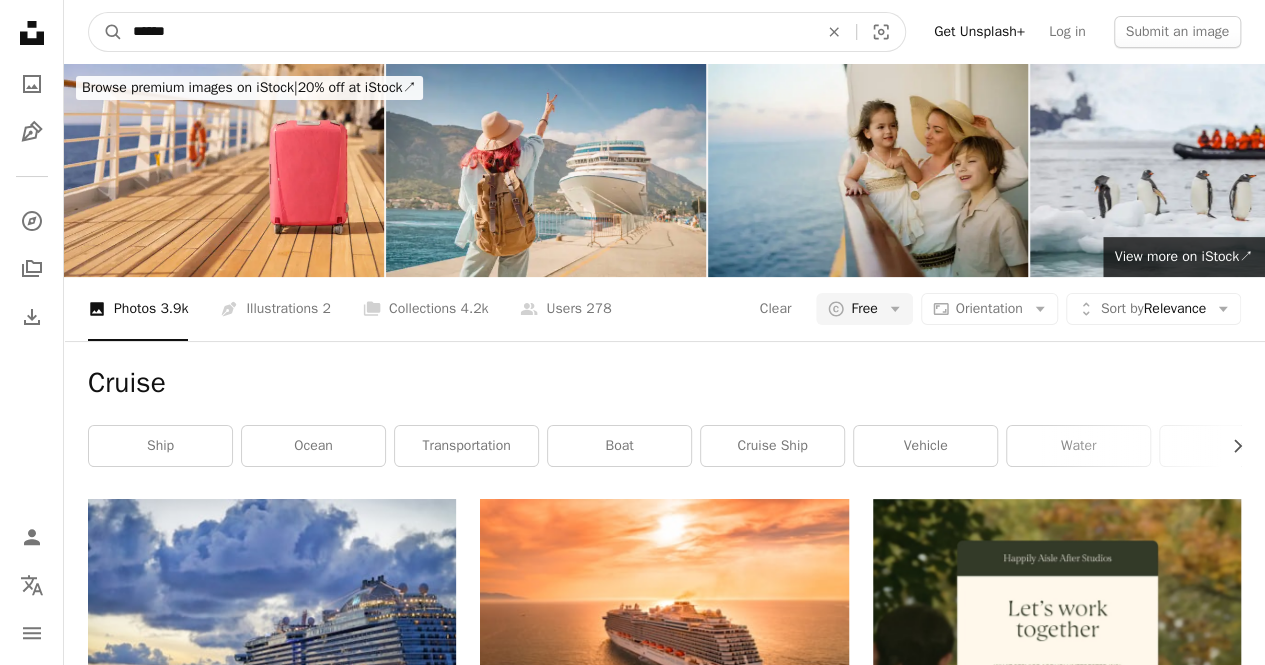 drag, startPoint x: 237, startPoint y: 33, endPoint x: 2, endPoint y: 23, distance: 235.21268 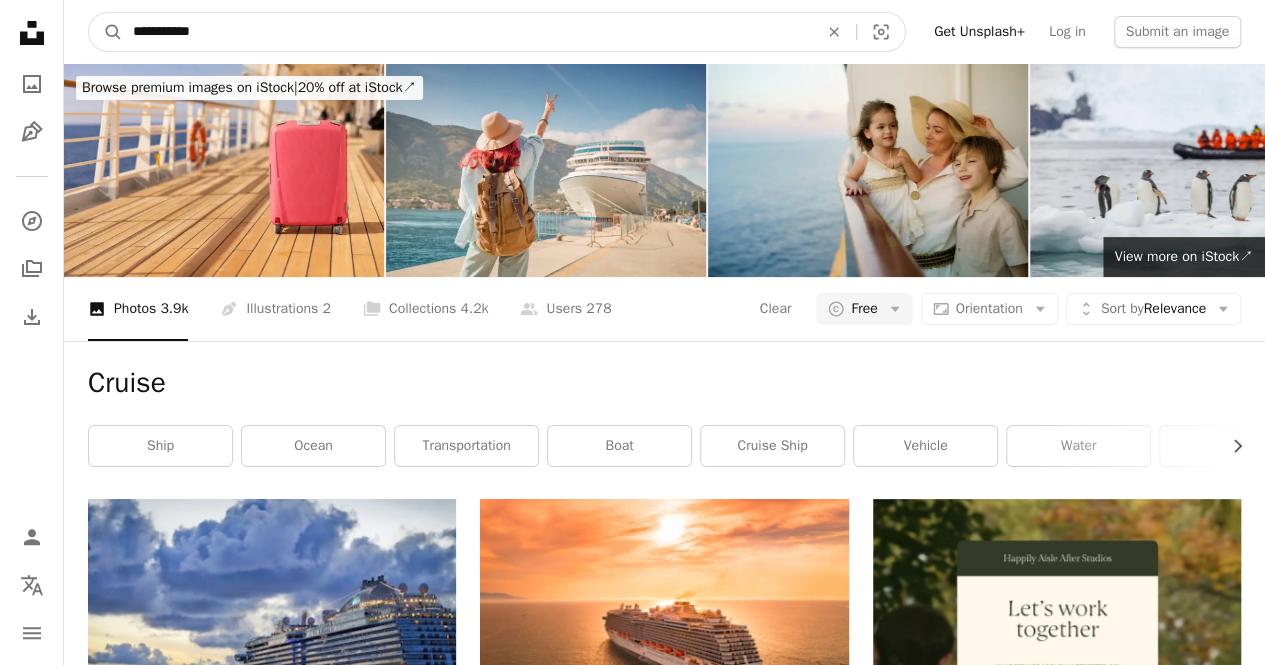 type on "**********" 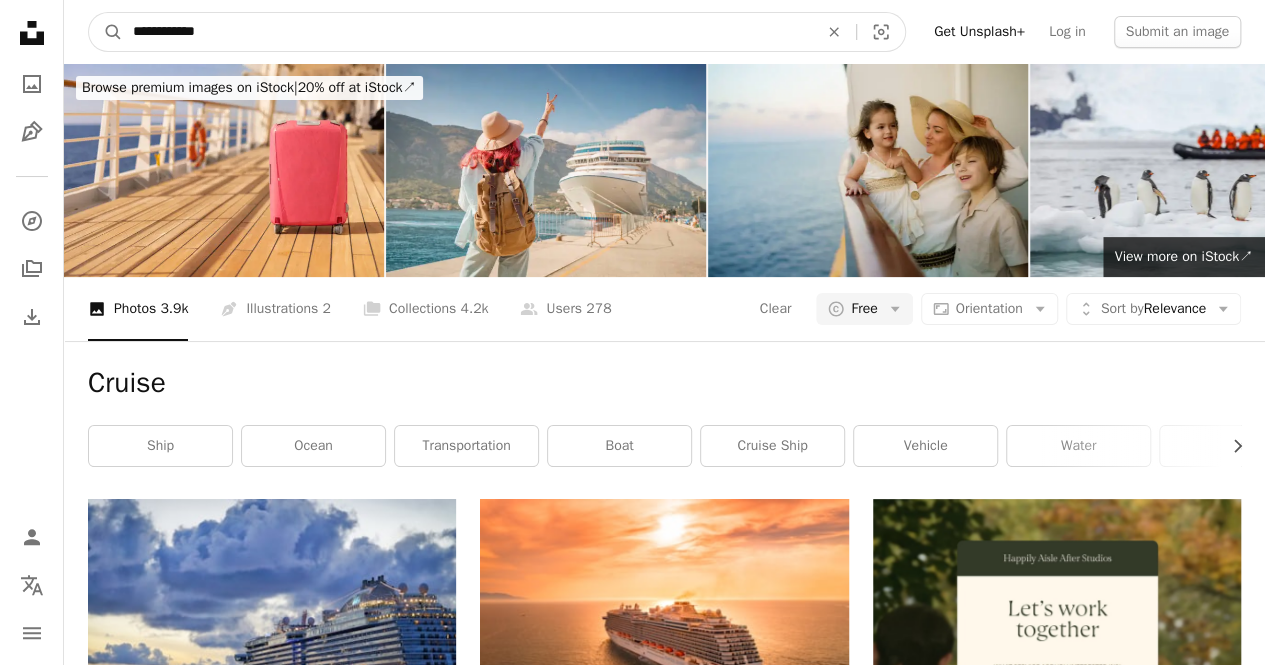 click on "A magnifying glass" at bounding box center (106, 32) 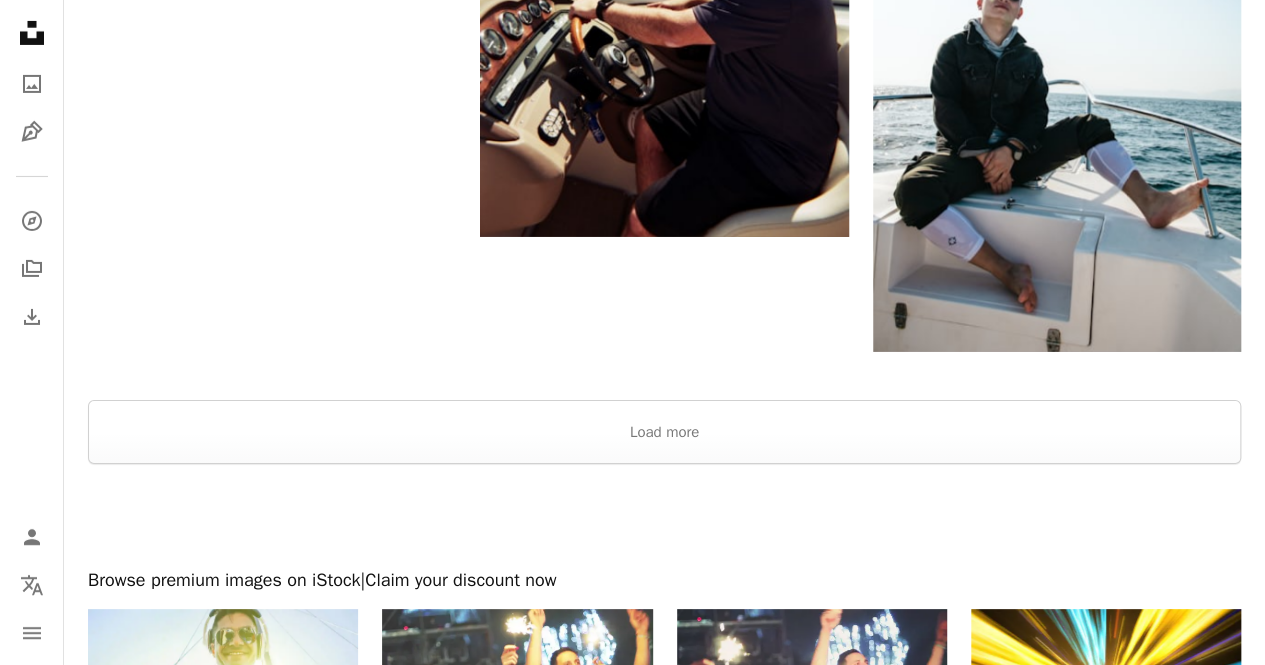 scroll, scrollTop: 3500, scrollLeft: 0, axis: vertical 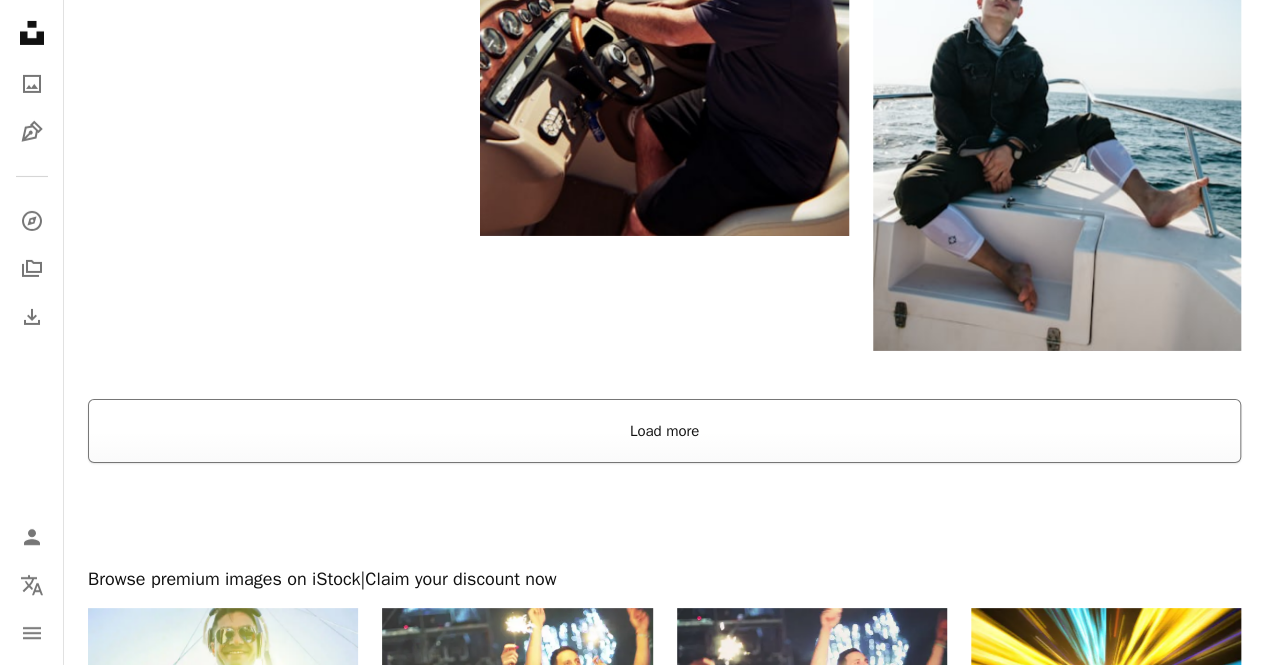 click on "Load more" at bounding box center [664, 431] 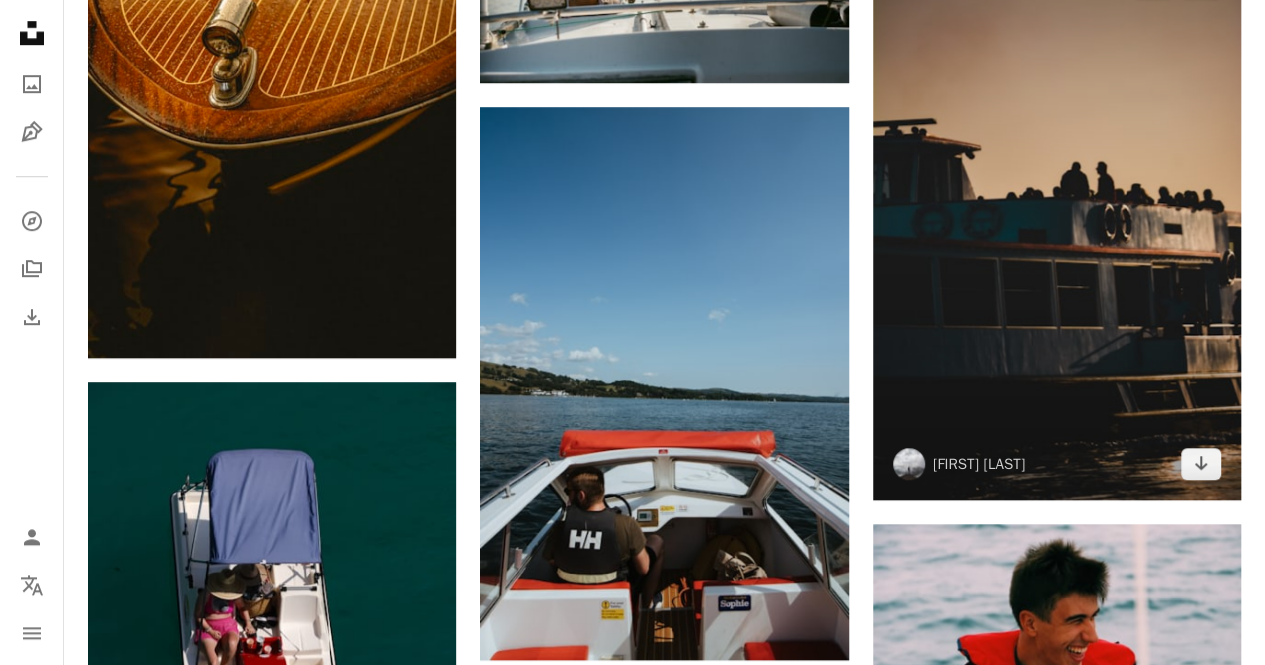 scroll, scrollTop: 4500, scrollLeft: 0, axis: vertical 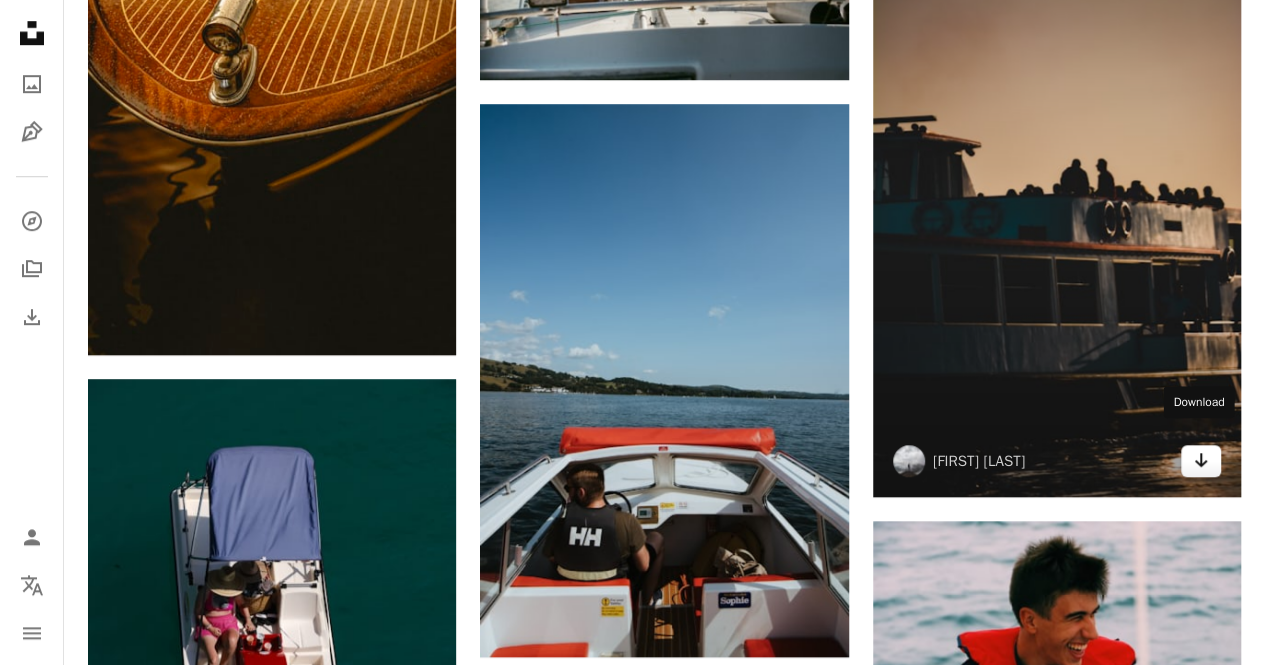 click on "Arrow pointing down" 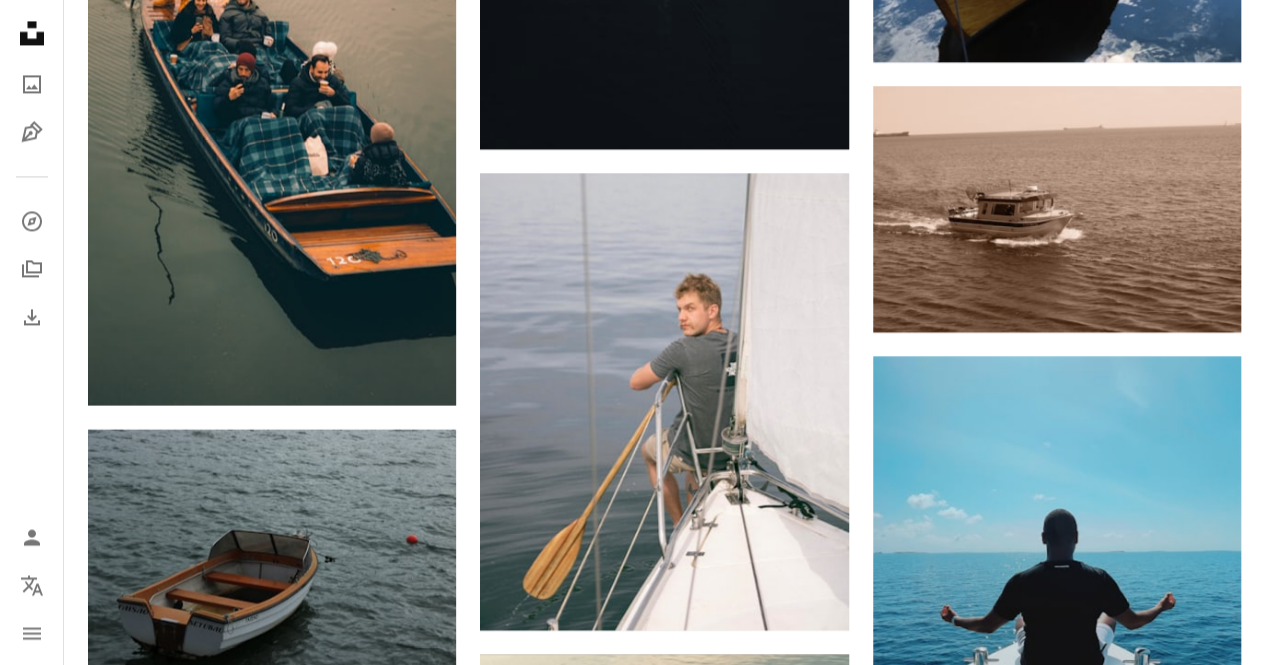 scroll, scrollTop: 9200, scrollLeft: 0, axis: vertical 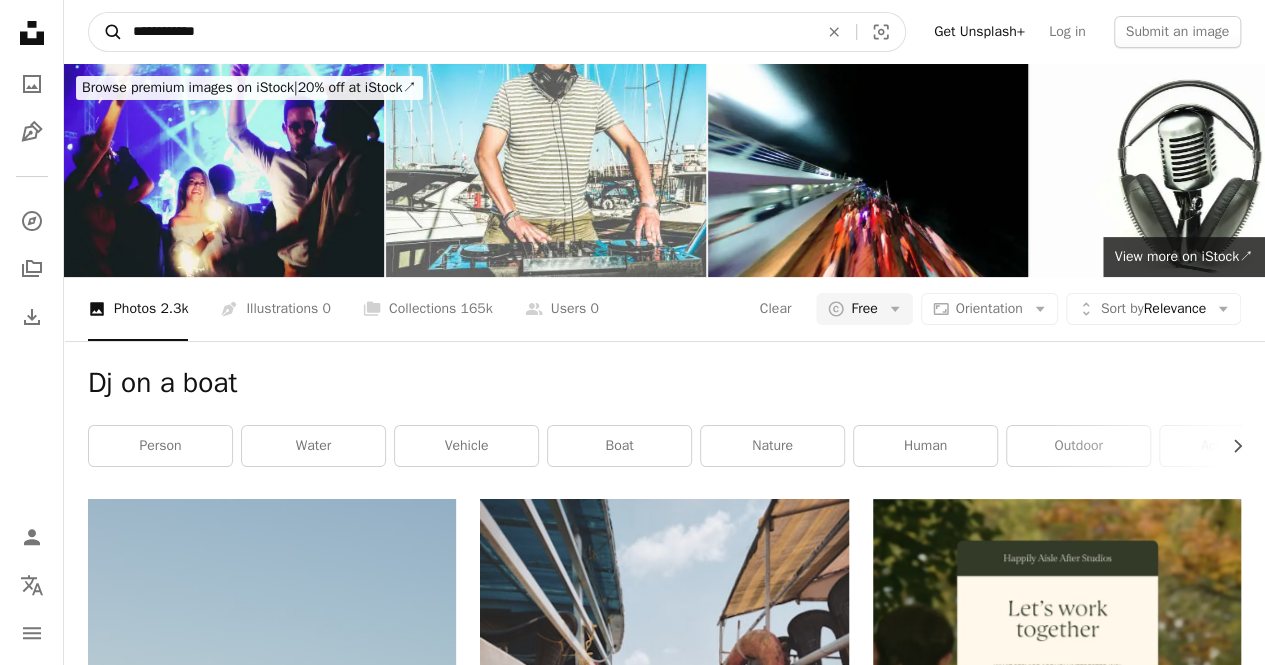 drag, startPoint x: 246, startPoint y: 39, endPoint x: 109, endPoint y: 17, distance: 138.75517 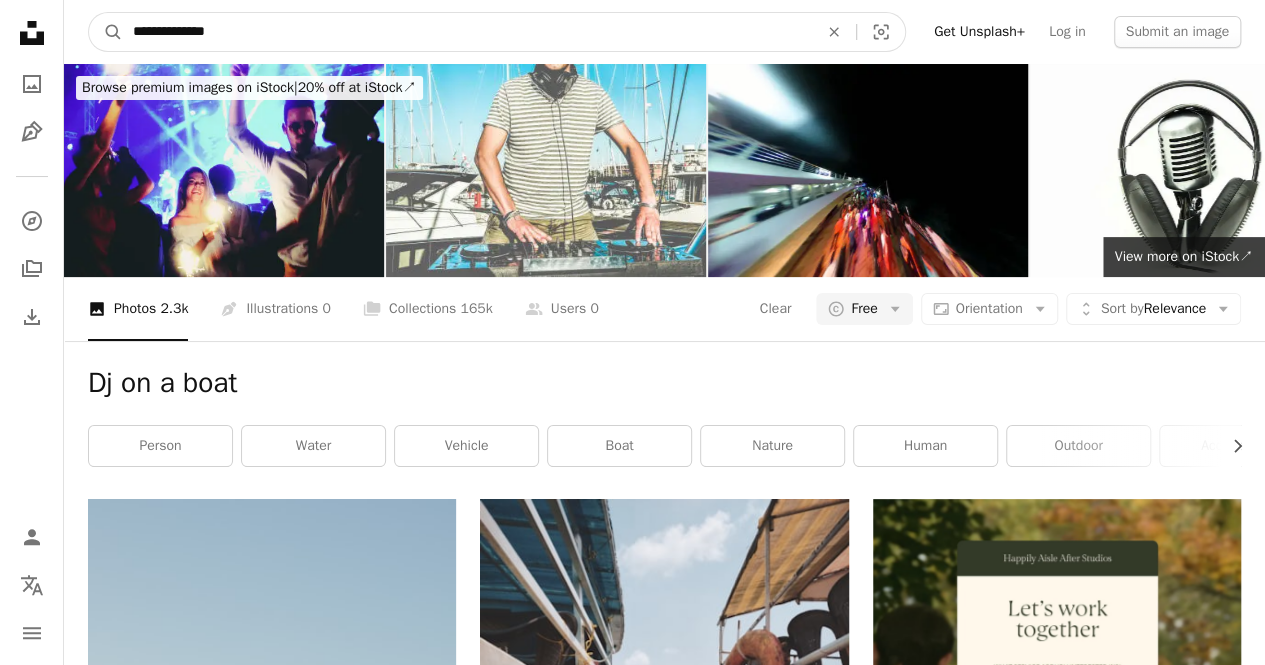 type on "**********" 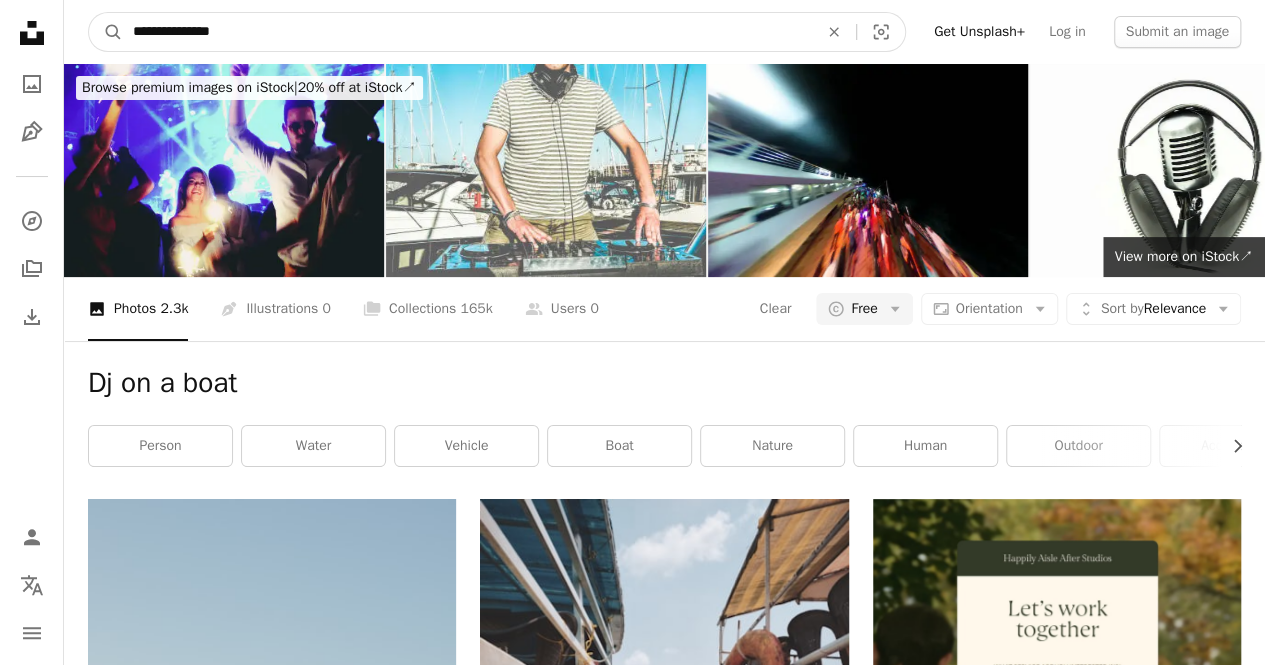 click on "A magnifying glass" at bounding box center [106, 32] 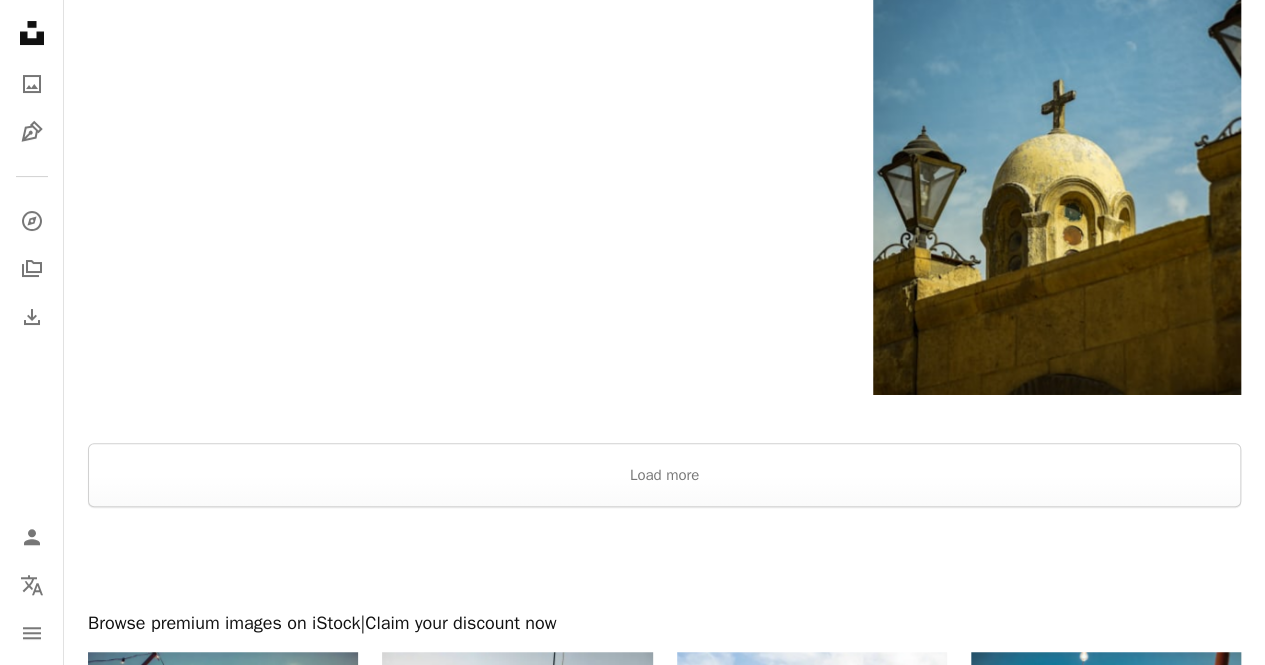 scroll, scrollTop: 4000, scrollLeft: 0, axis: vertical 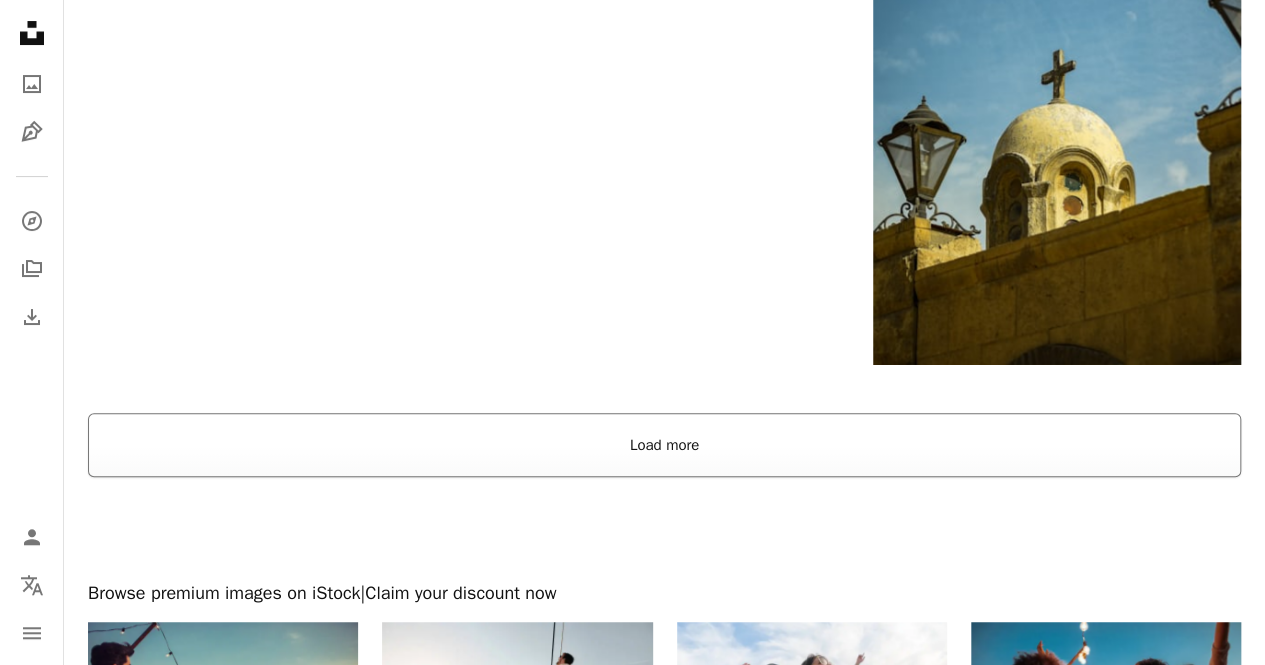 click on "Load more" at bounding box center (664, 445) 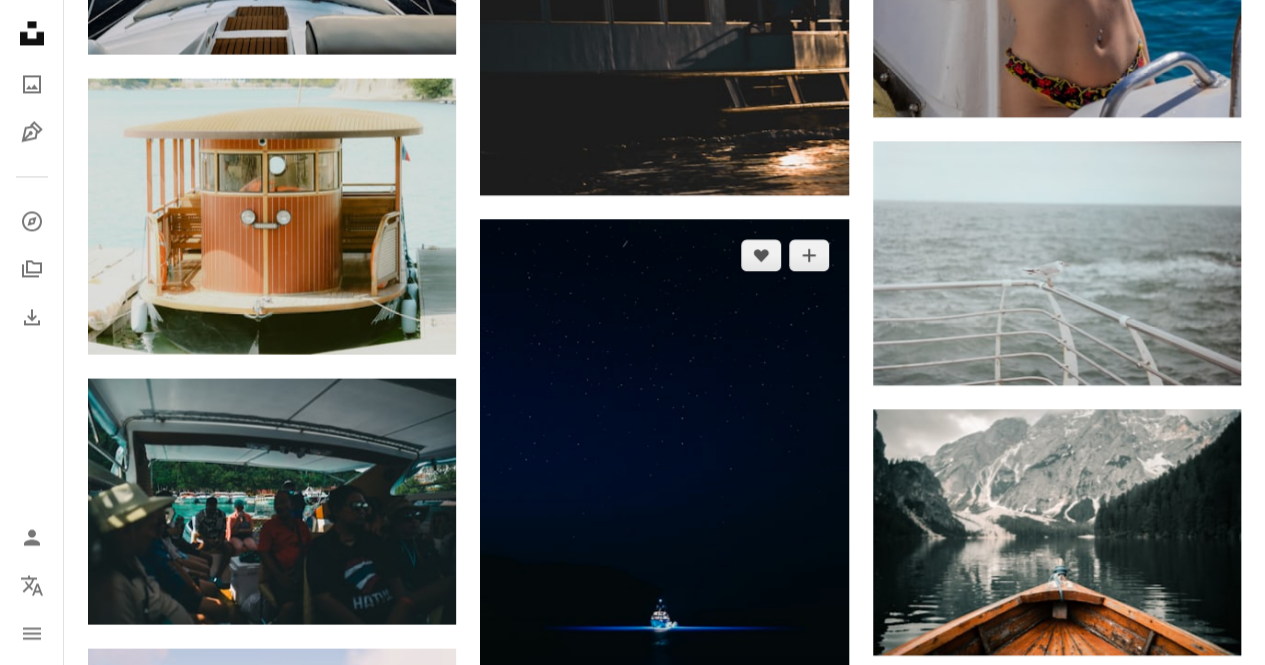 scroll, scrollTop: 8900, scrollLeft: 0, axis: vertical 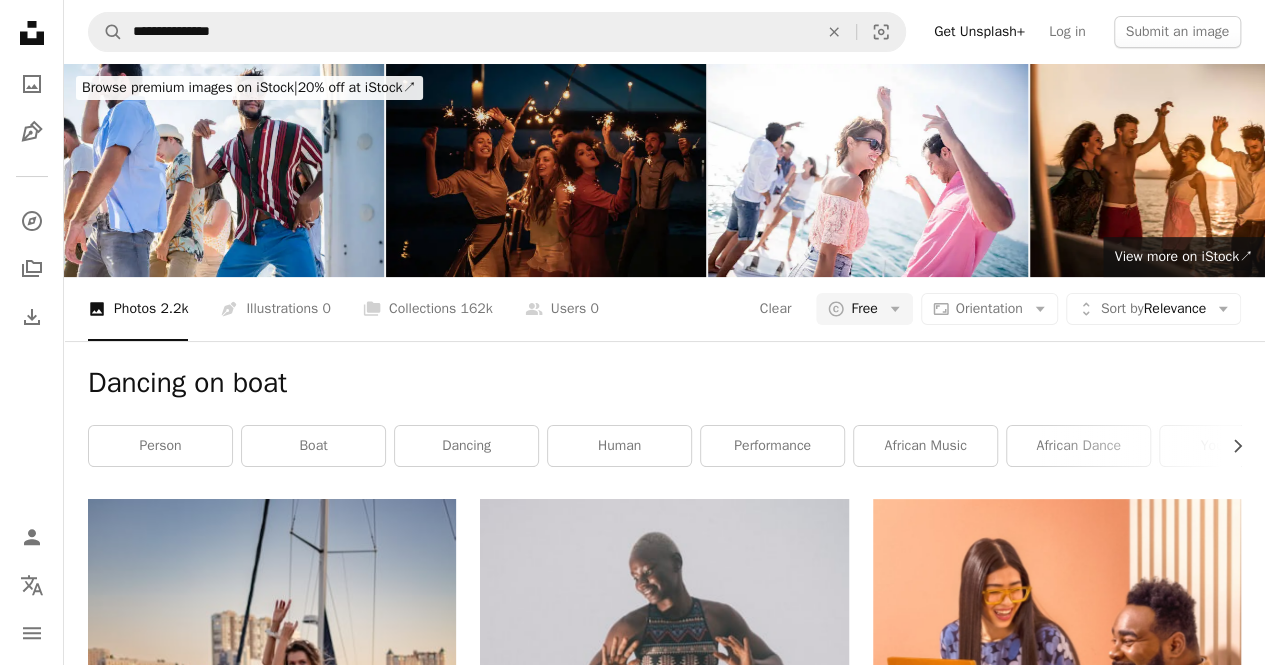 click at bounding box center [546, 170] 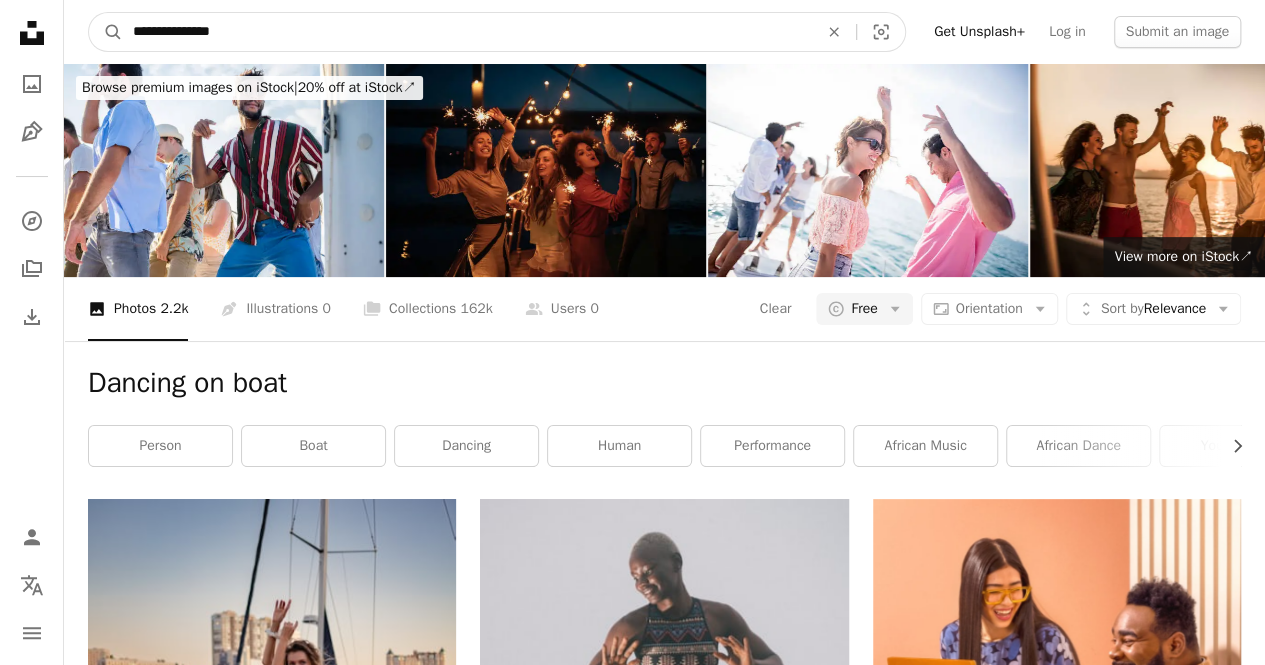 drag, startPoint x: 345, startPoint y: 26, endPoint x: 19, endPoint y: -10, distance: 327.98172 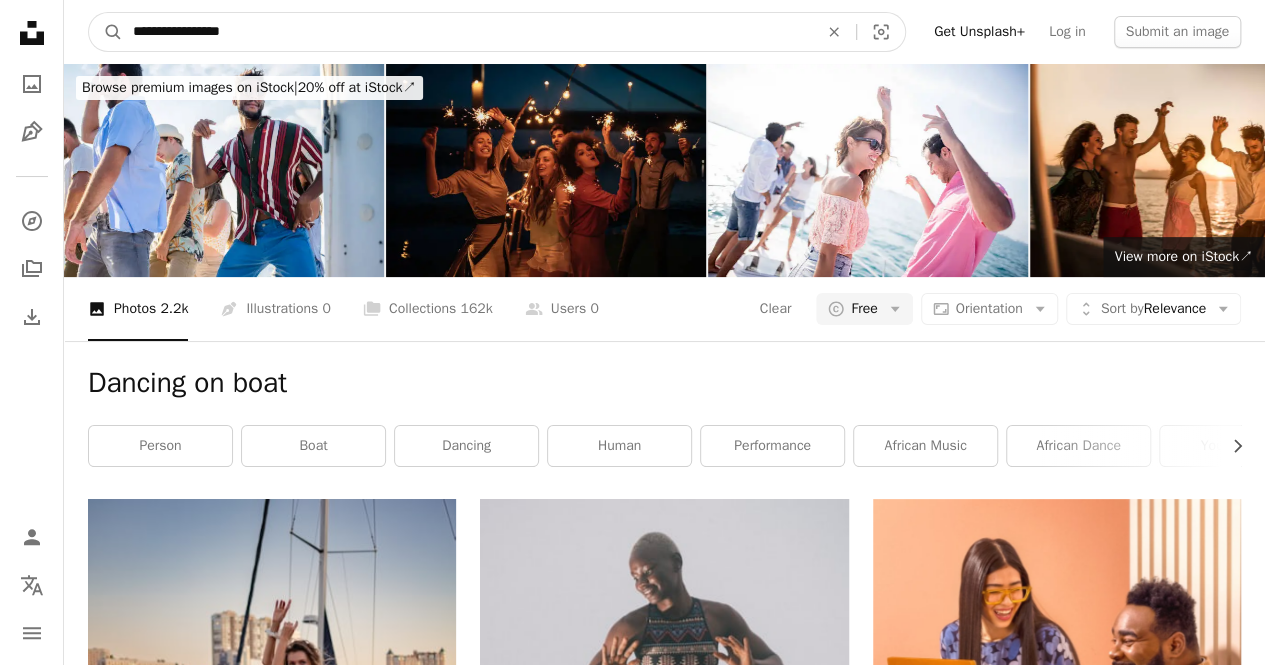 type on "**********" 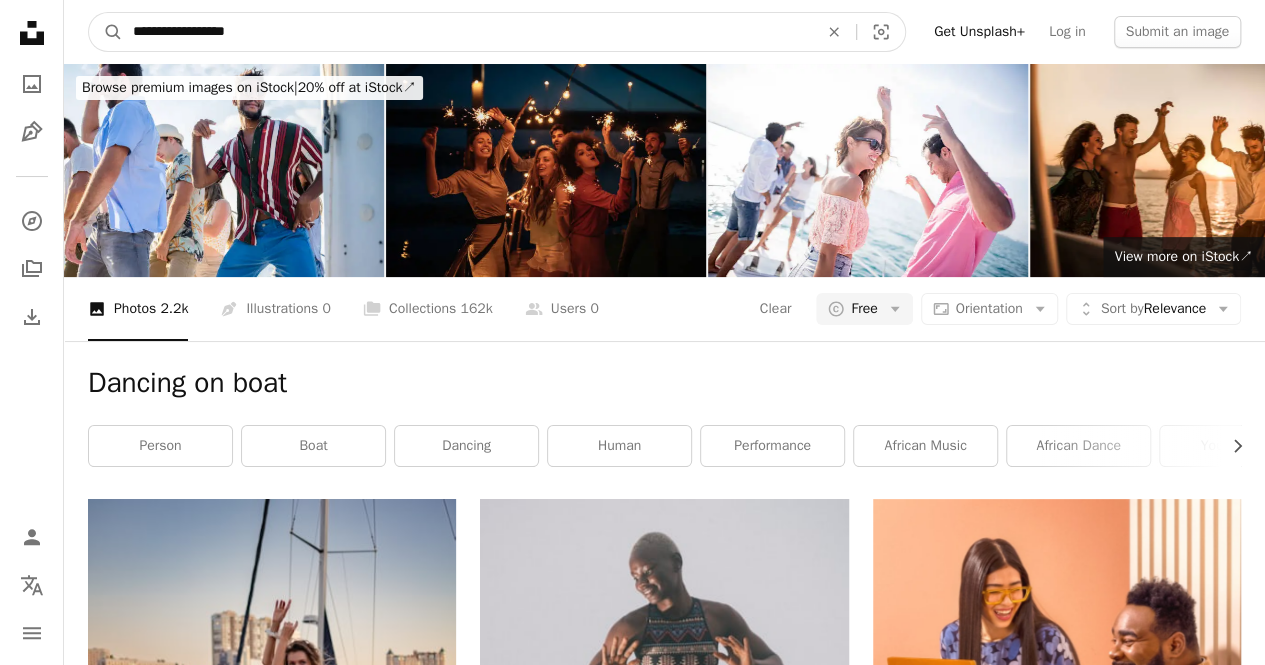 click on "A magnifying glass" at bounding box center (106, 32) 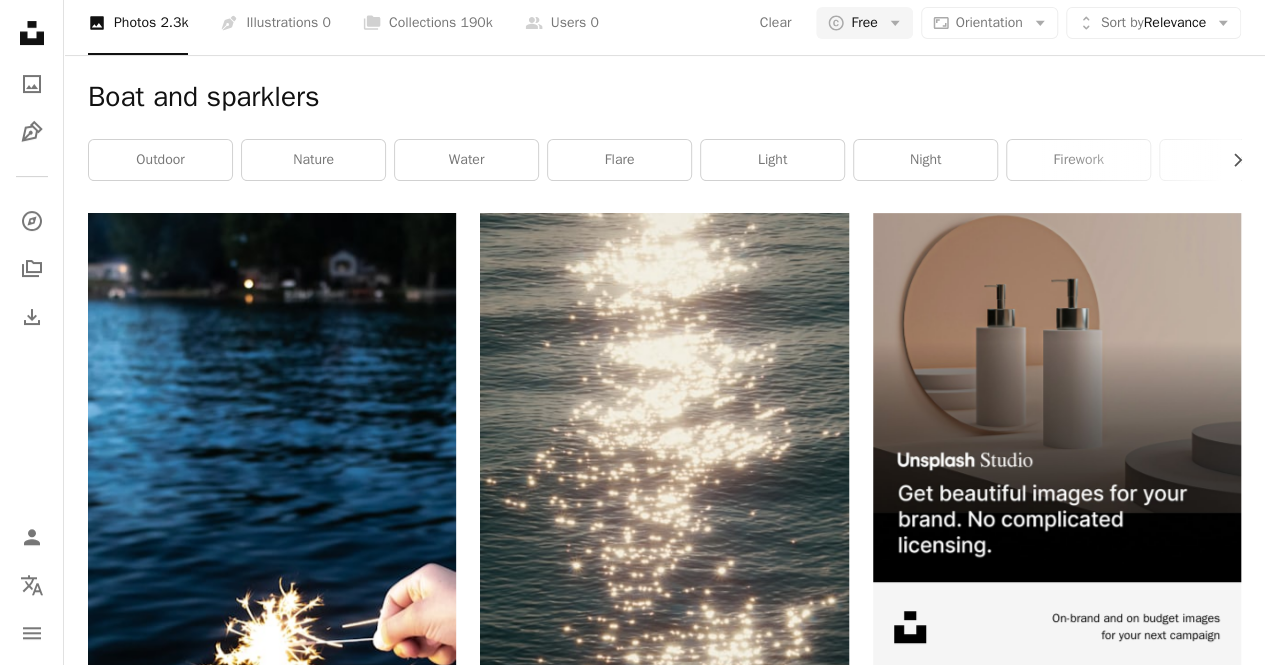 scroll, scrollTop: 0, scrollLeft: 0, axis: both 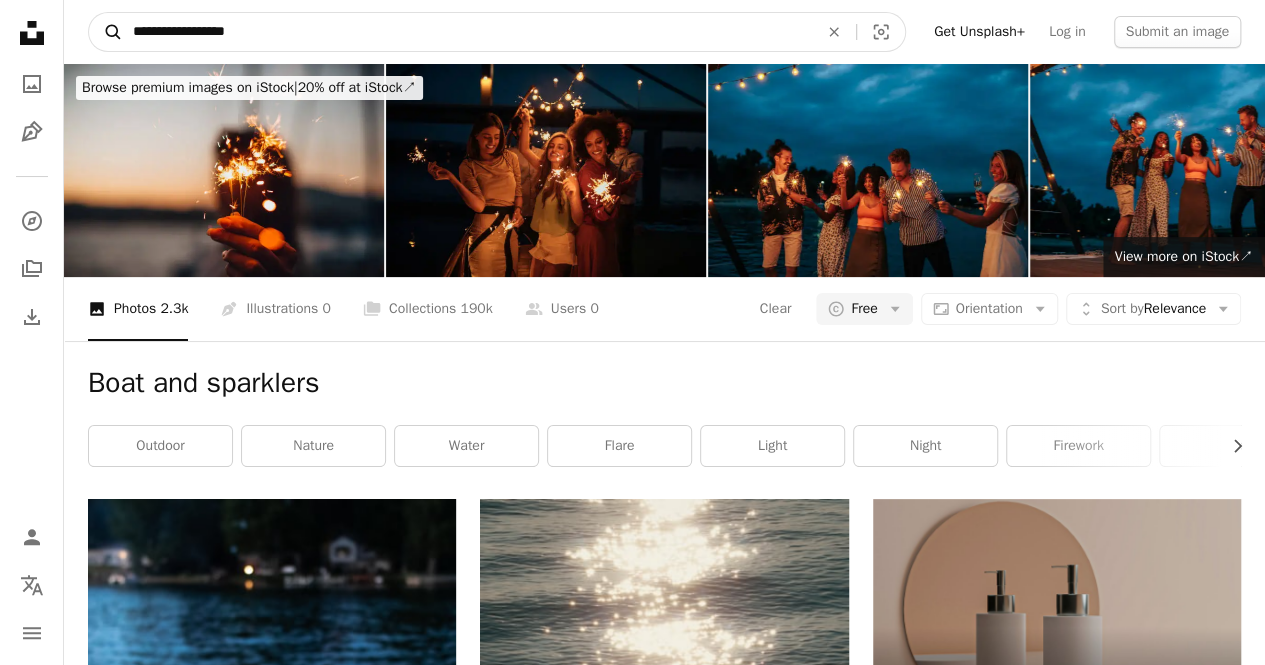 drag, startPoint x: 264, startPoint y: 25, endPoint x: 114, endPoint y: 17, distance: 150.21318 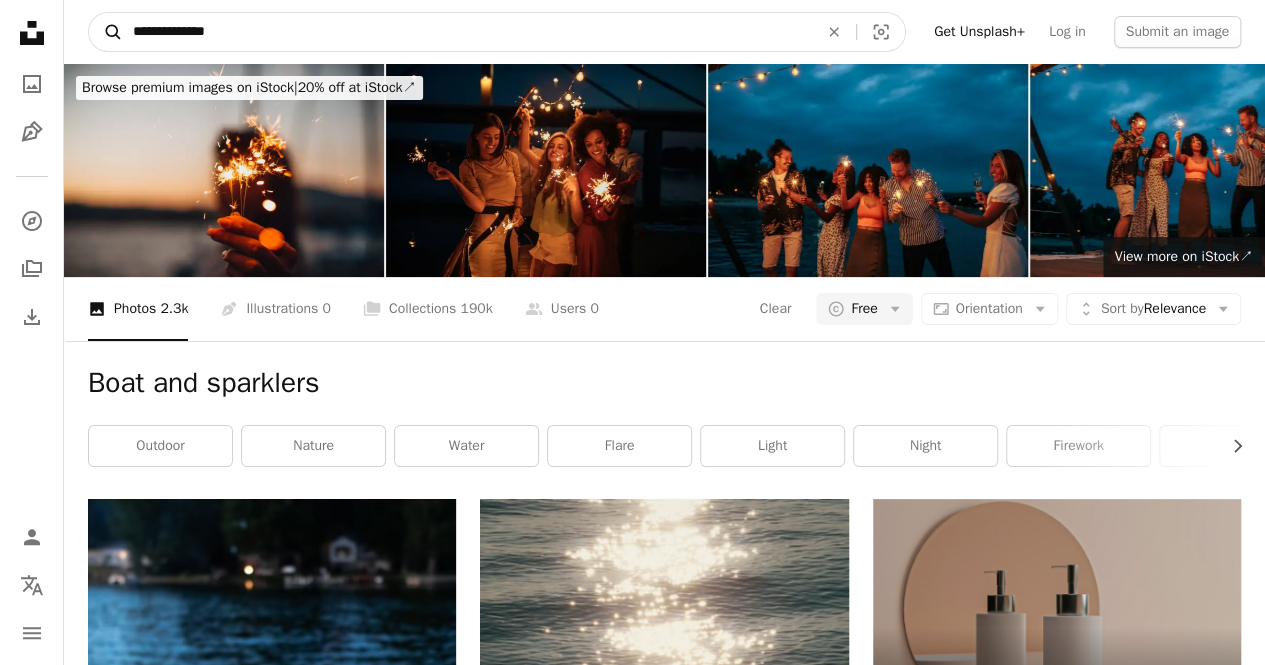 type on "**********" 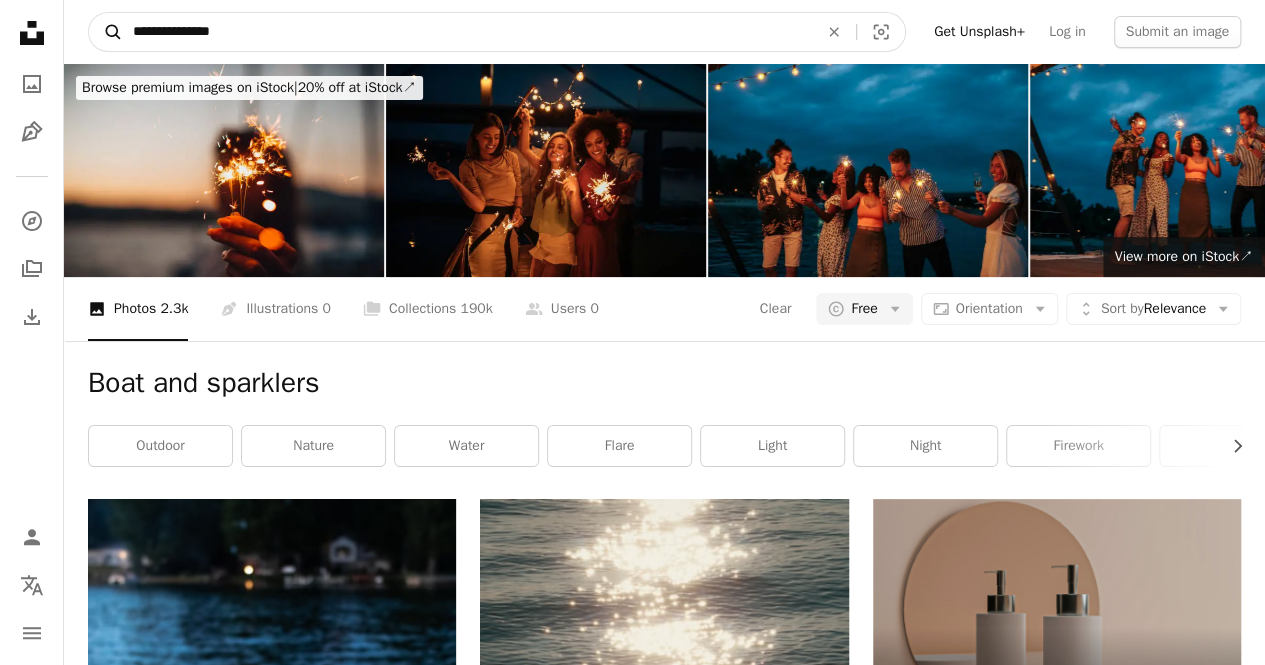 click on "A magnifying glass" at bounding box center [106, 32] 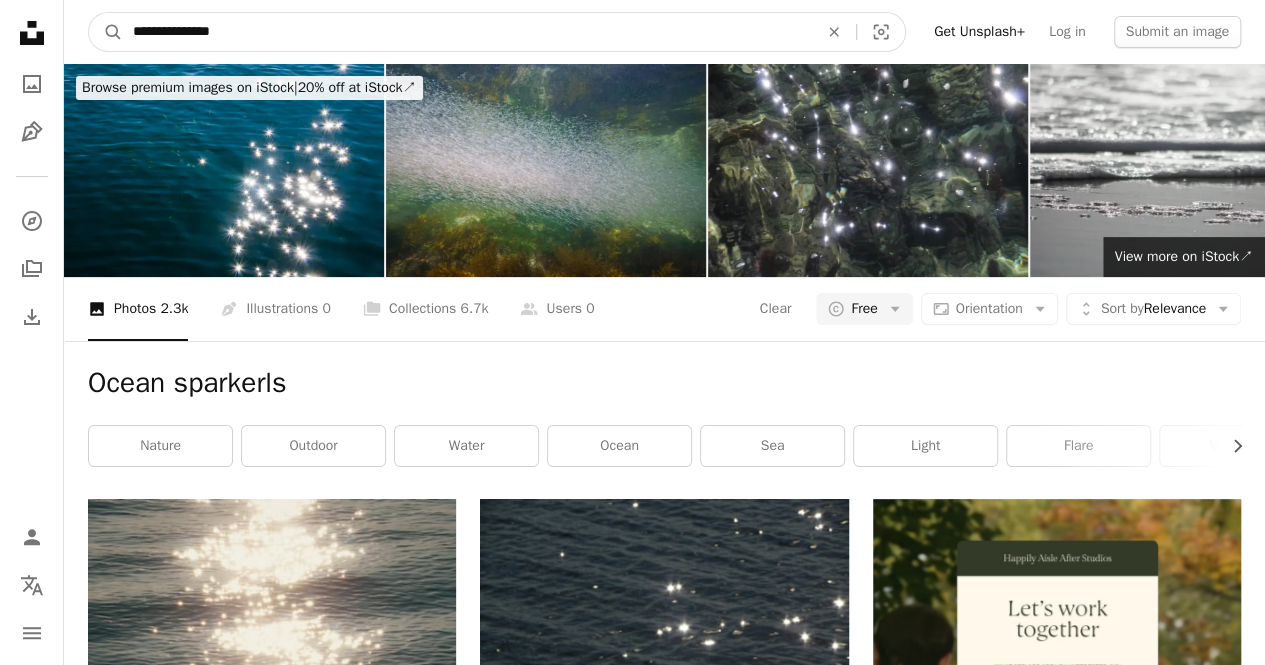 click on "**********" at bounding box center [467, 32] 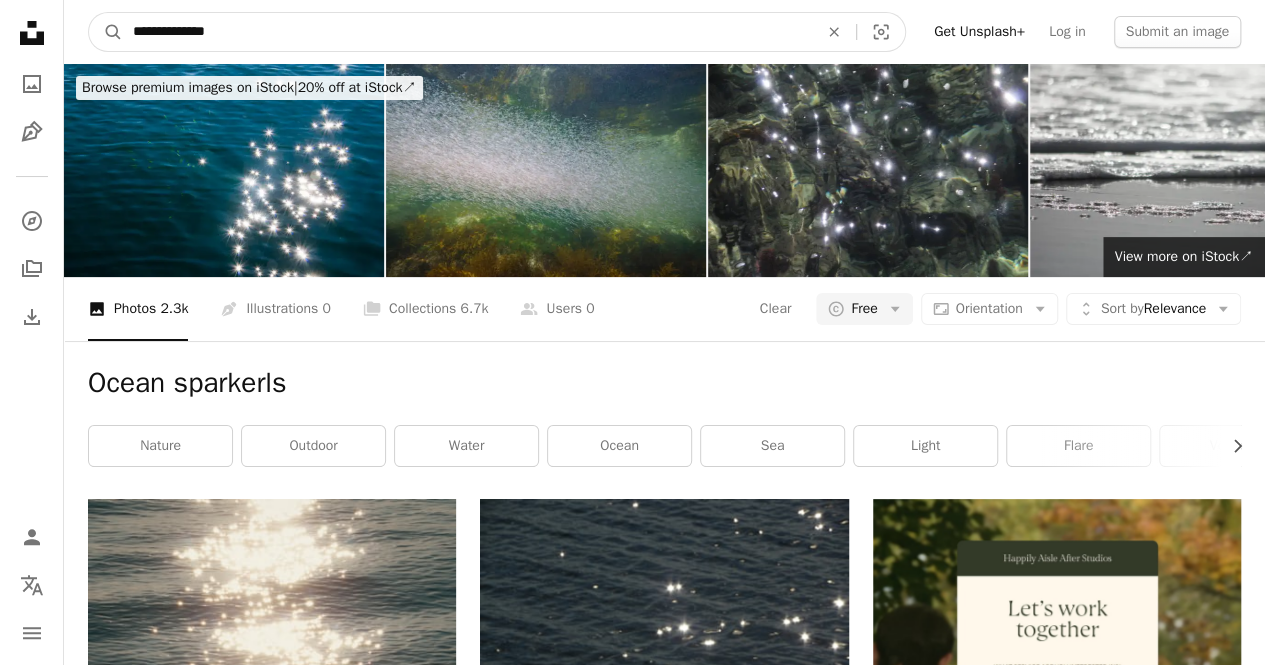 type on "**********" 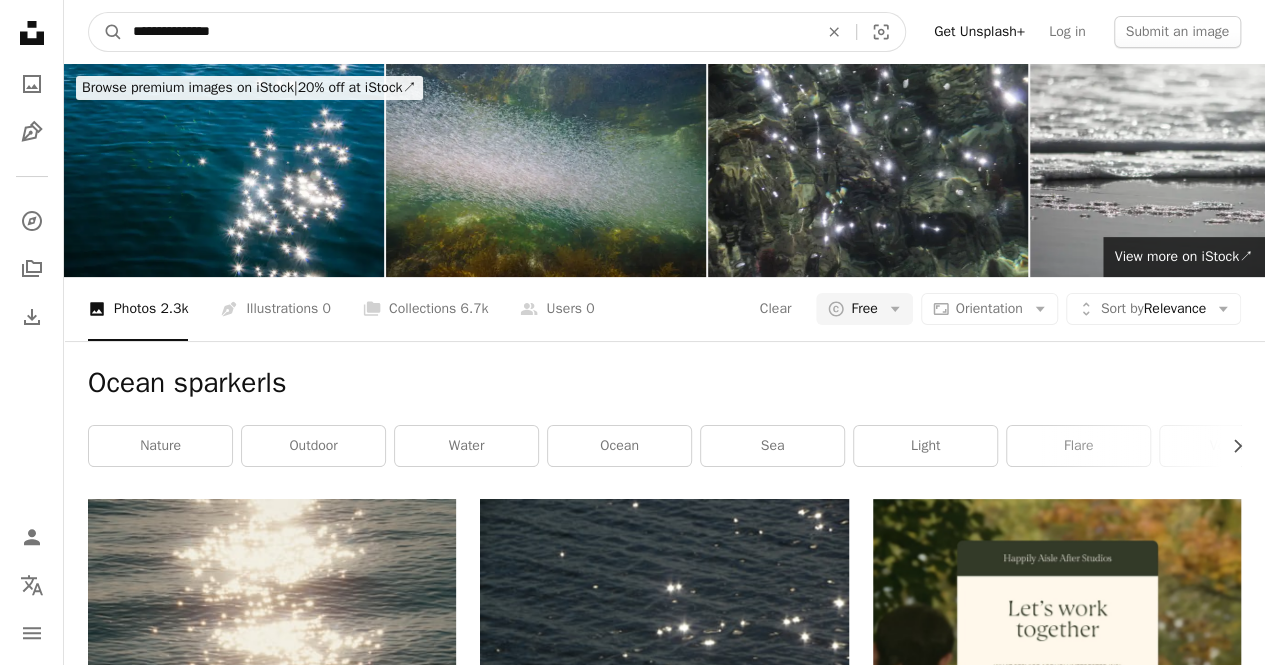 click on "A magnifying glass" at bounding box center [106, 32] 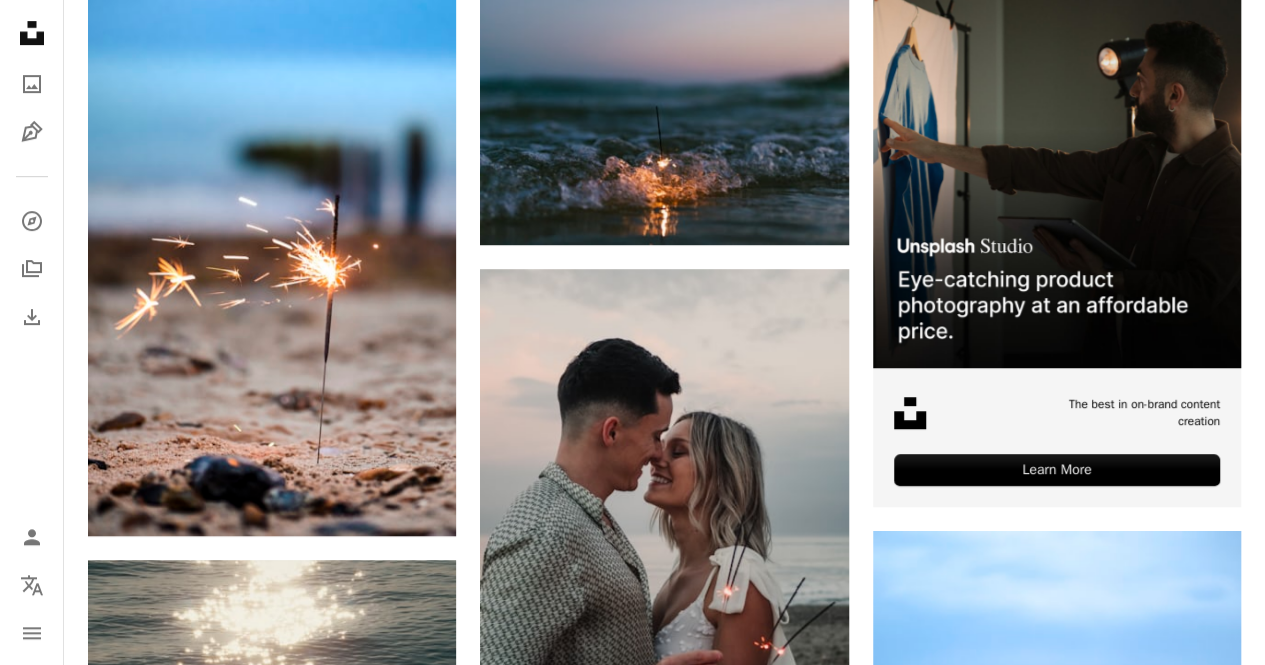 scroll, scrollTop: 0, scrollLeft: 0, axis: both 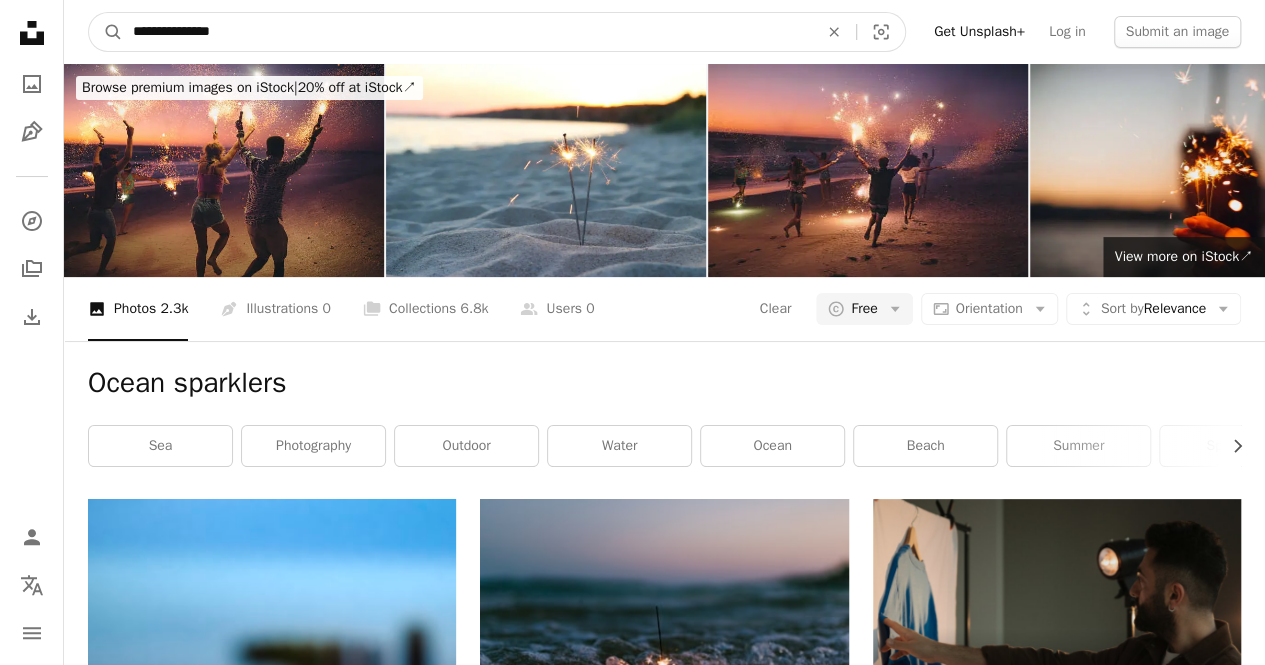 click on "**********" at bounding box center [467, 32] 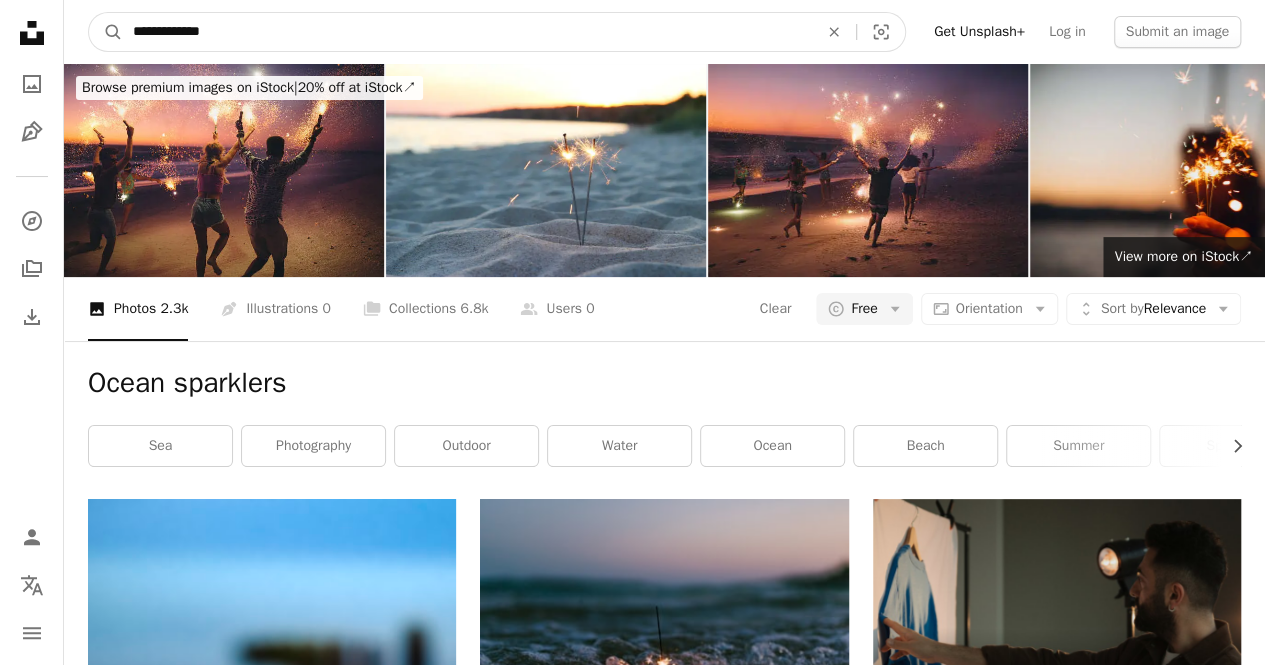 type on "**********" 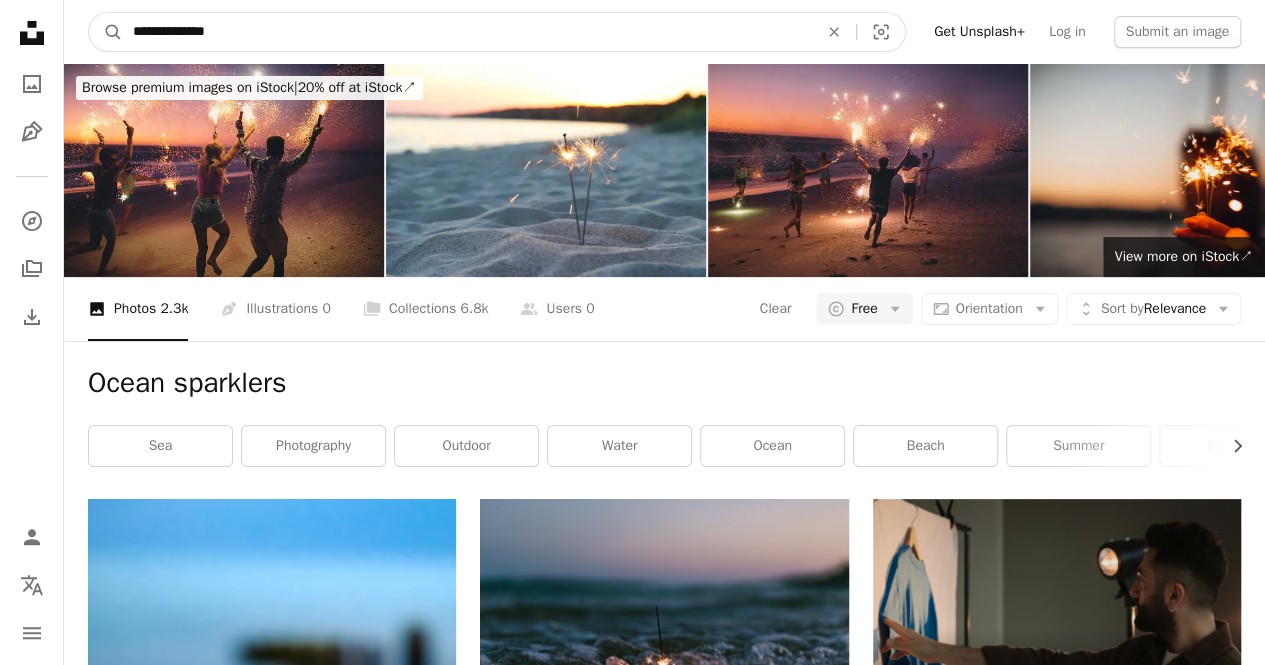click on "A magnifying glass" at bounding box center [106, 32] 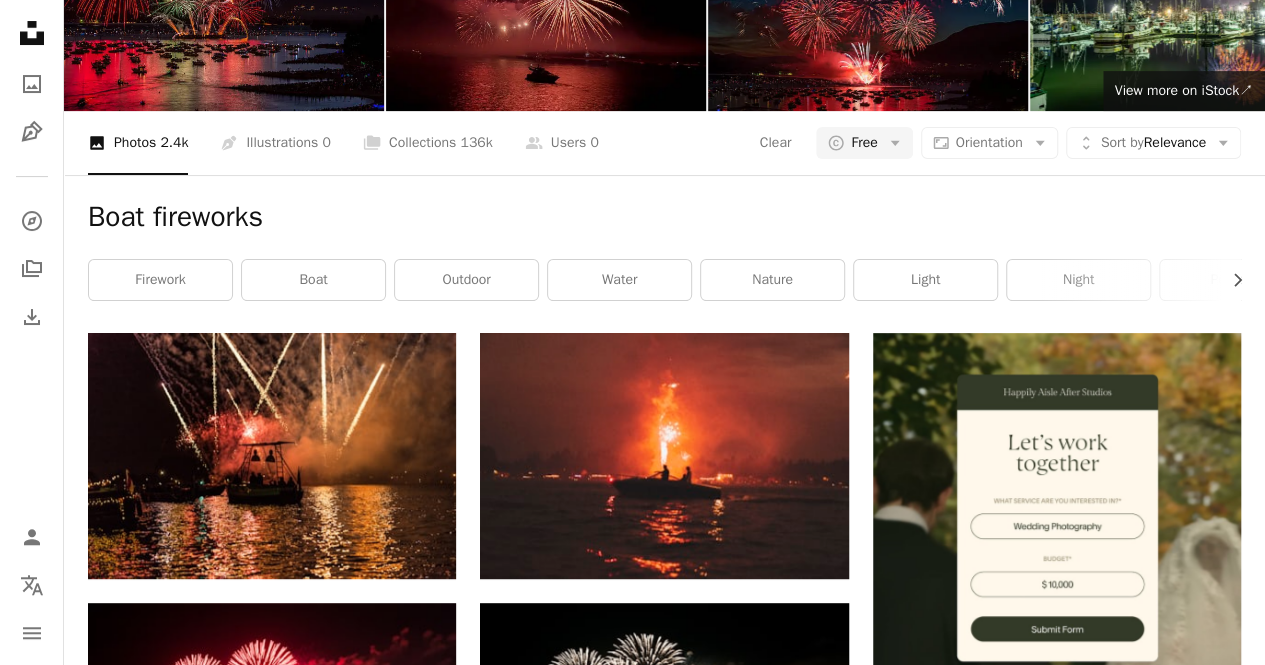scroll, scrollTop: 0, scrollLeft: 0, axis: both 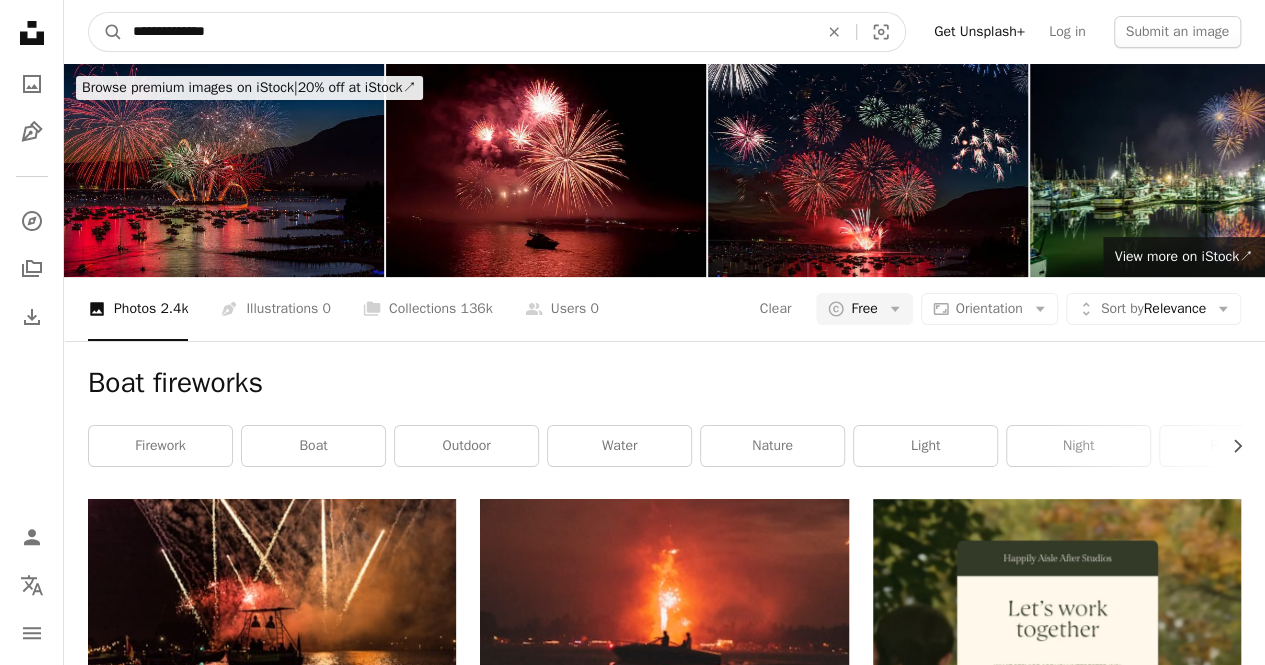 drag, startPoint x: 269, startPoint y: 33, endPoint x: 10, endPoint y: 4, distance: 260.6185 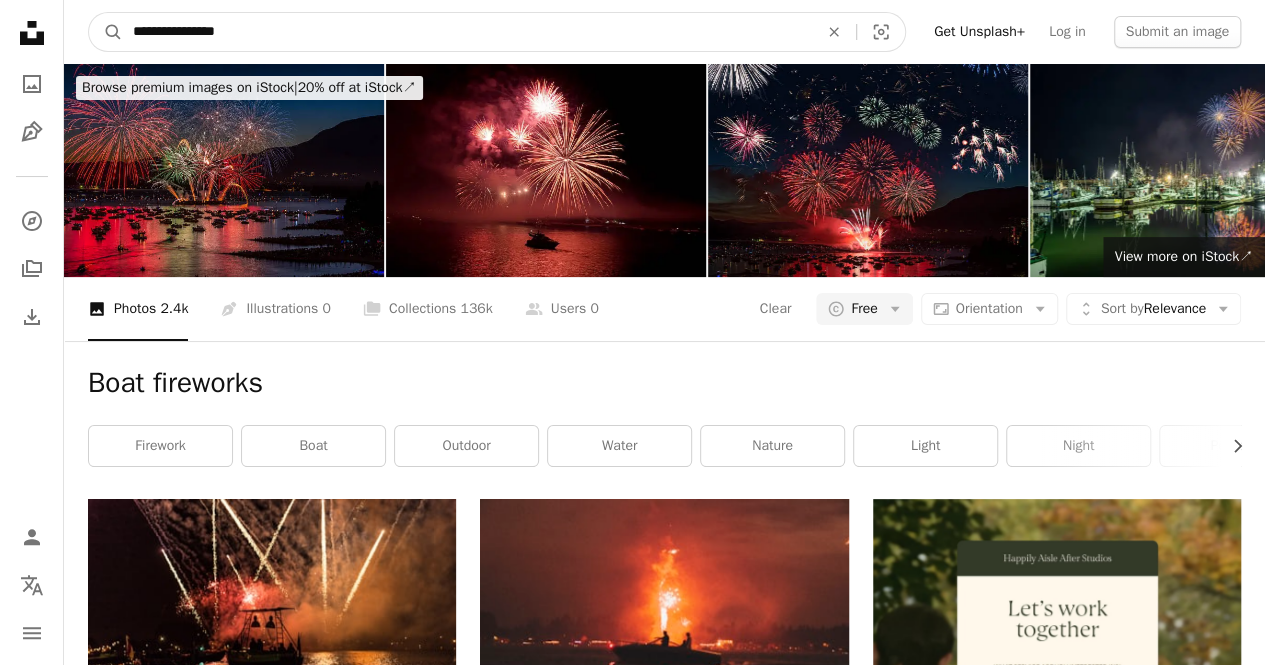 type on "**********" 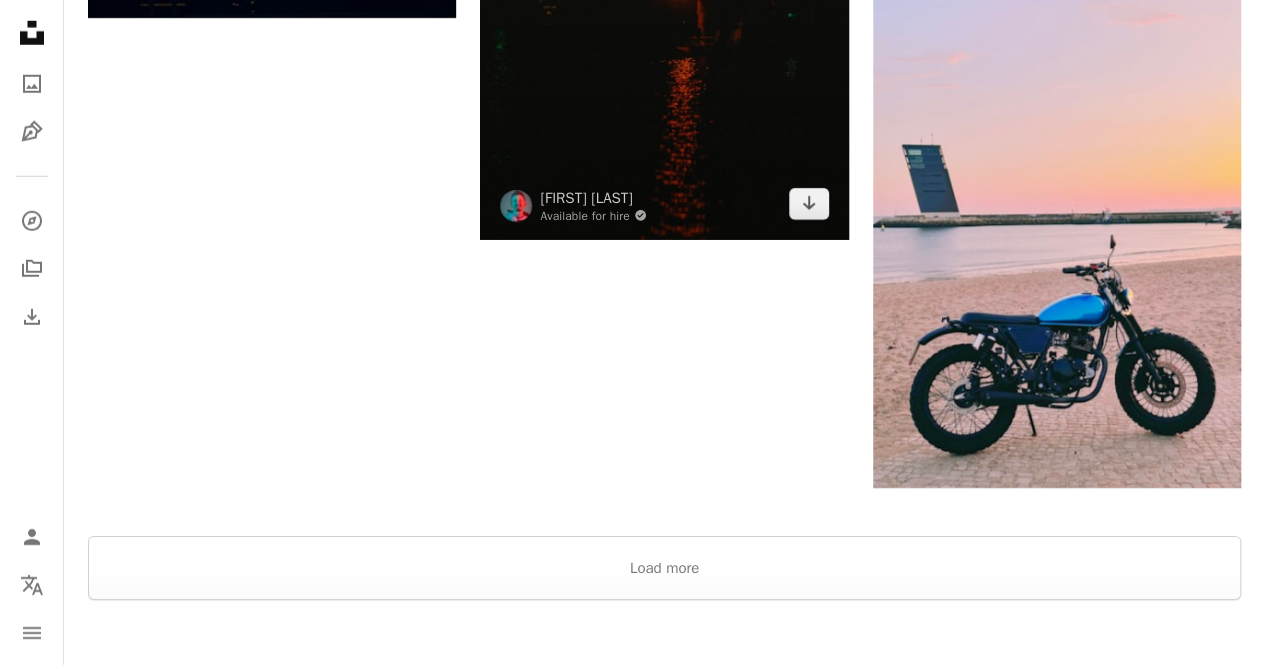 scroll, scrollTop: 2900, scrollLeft: 0, axis: vertical 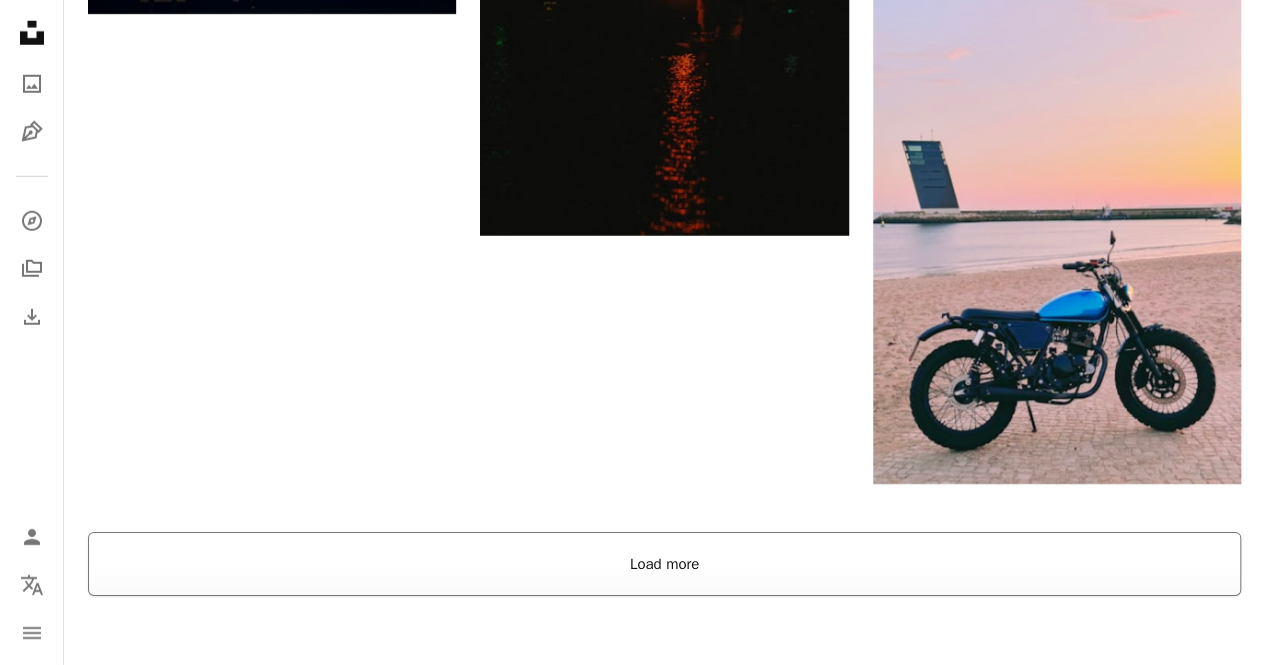 click on "Load more" at bounding box center (664, 564) 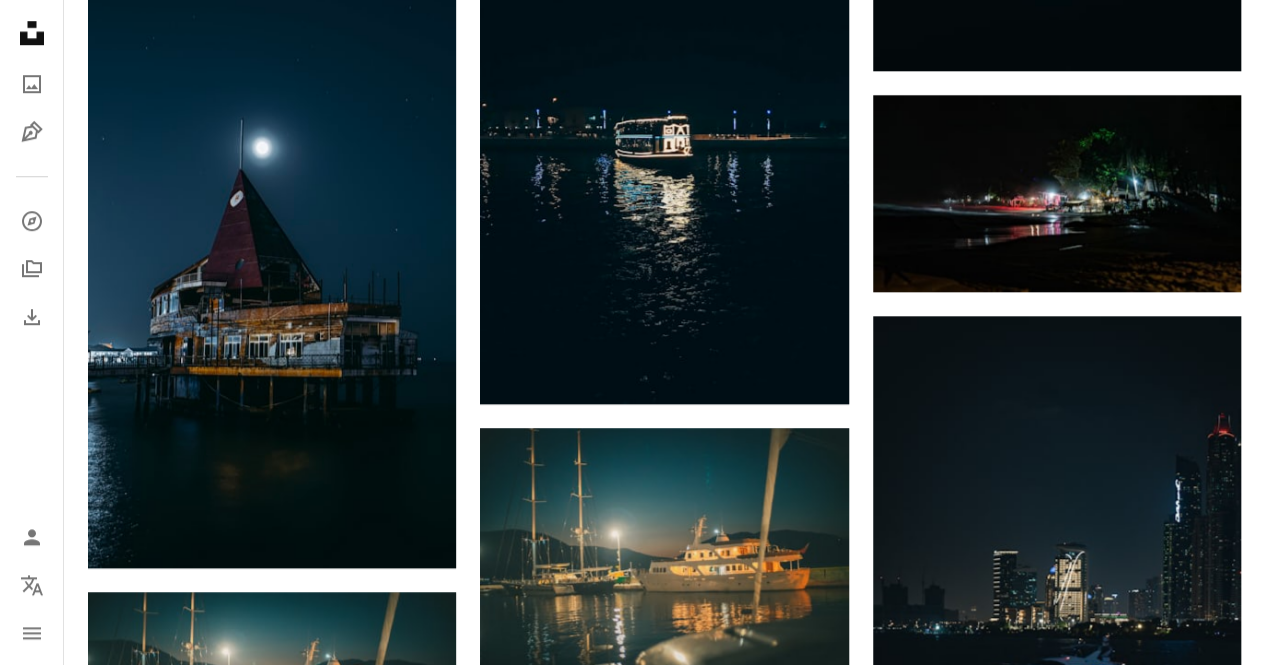 scroll, scrollTop: 4400, scrollLeft: 0, axis: vertical 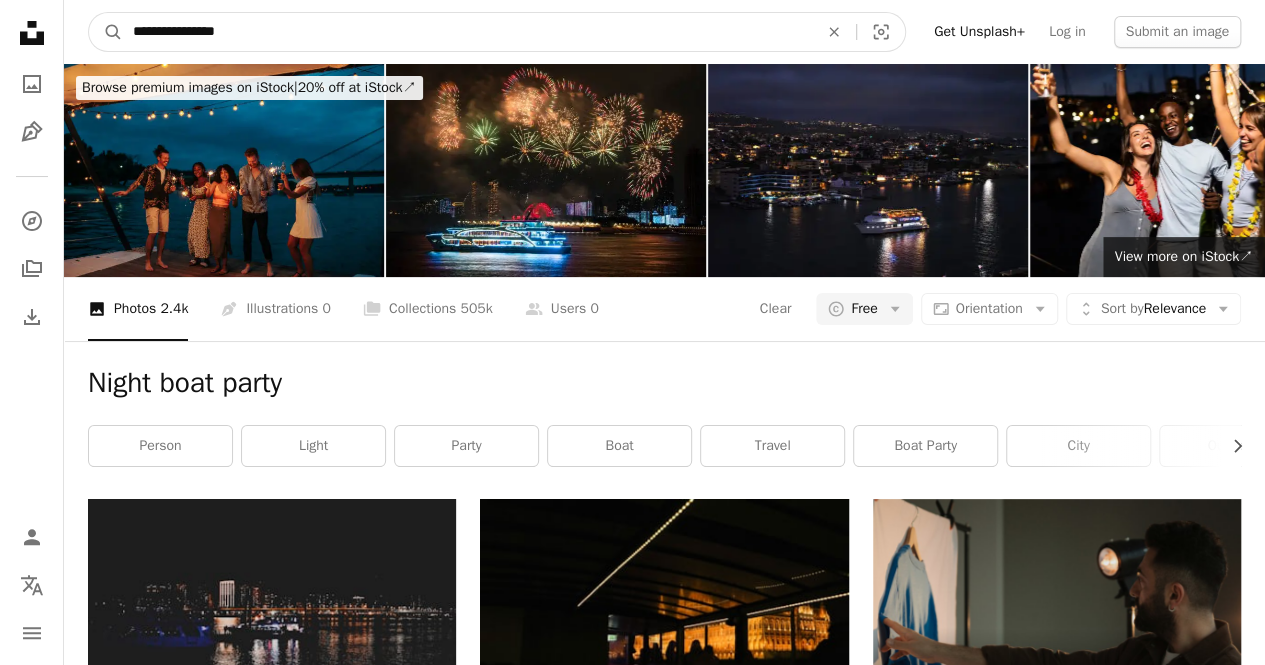 drag, startPoint x: 369, startPoint y: 16, endPoint x: 62, endPoint y: 14, distance: 307.0065 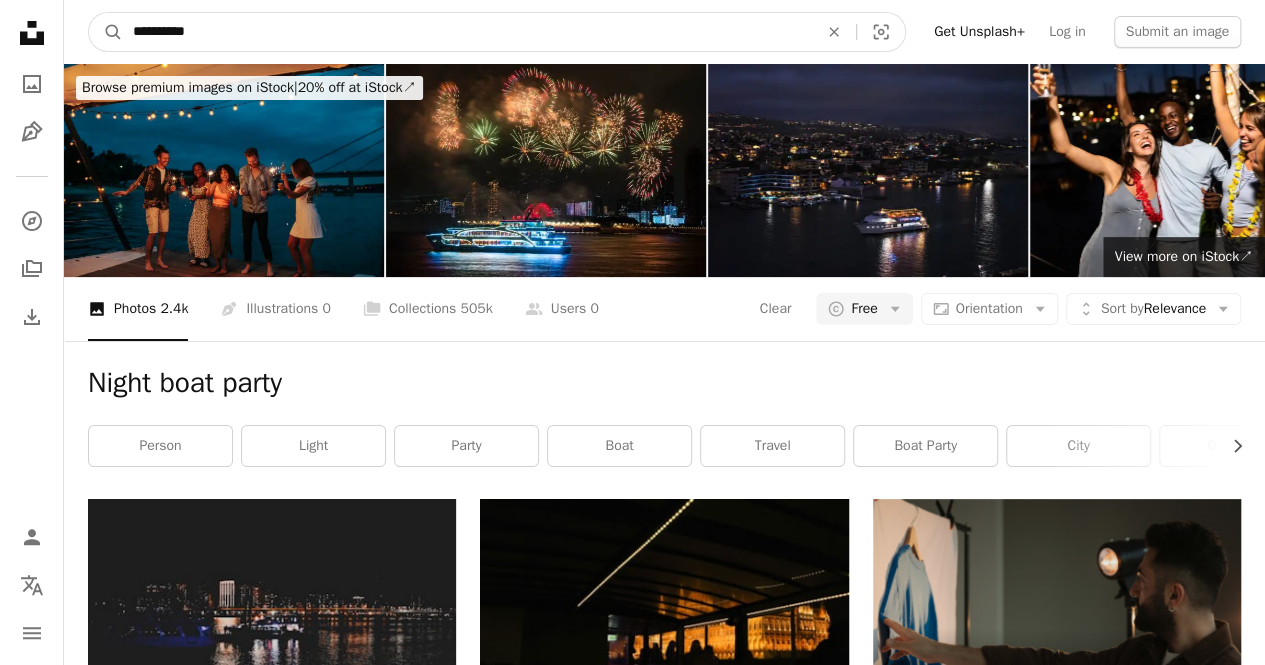 type on "**********" 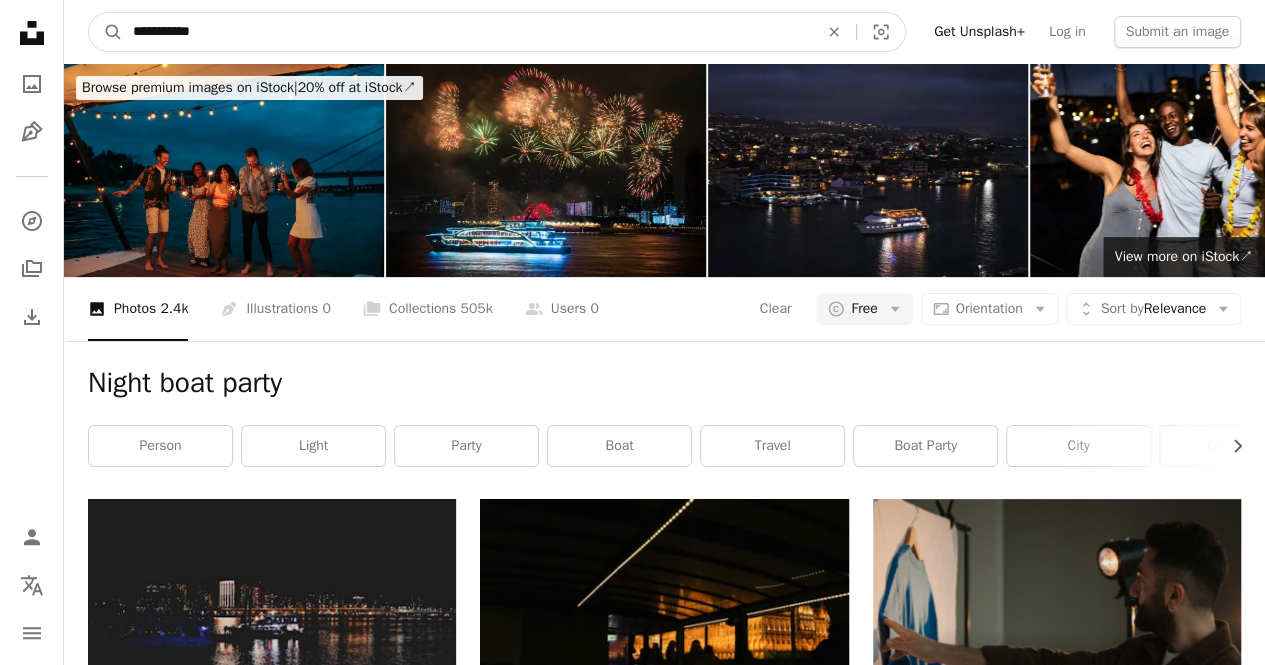 click on "A magnifying glass" at bounding box center (106, 32) 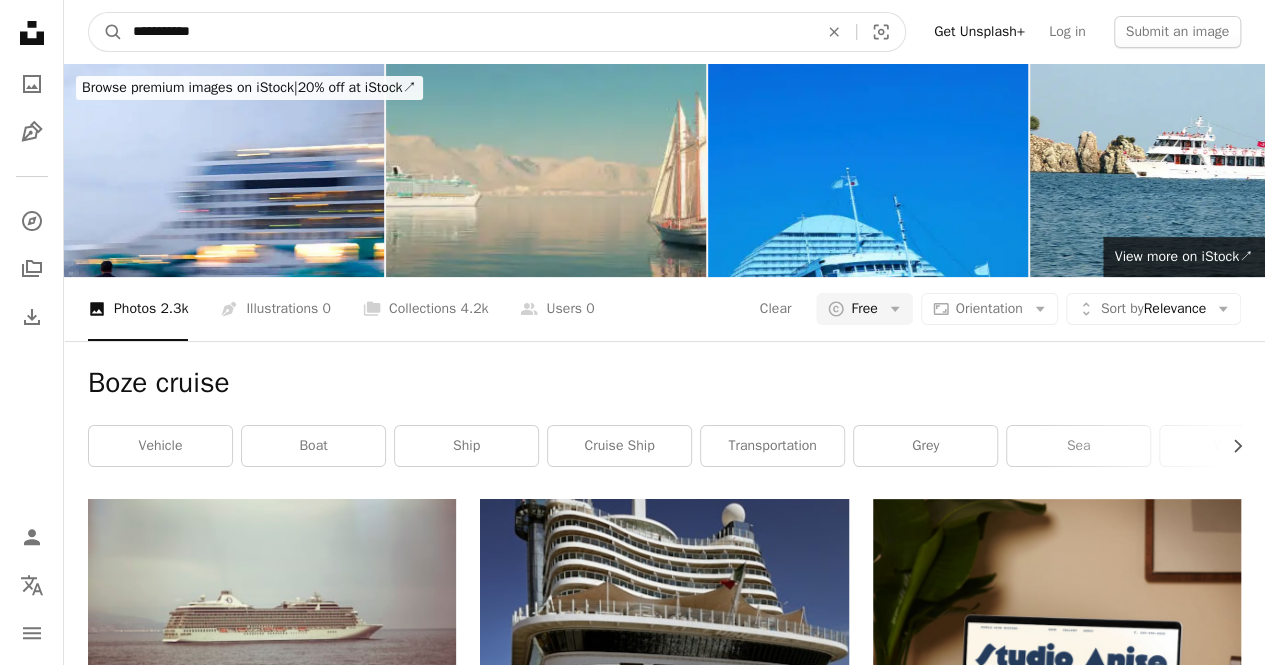 click on "**********" at bounding box center [467, 32] 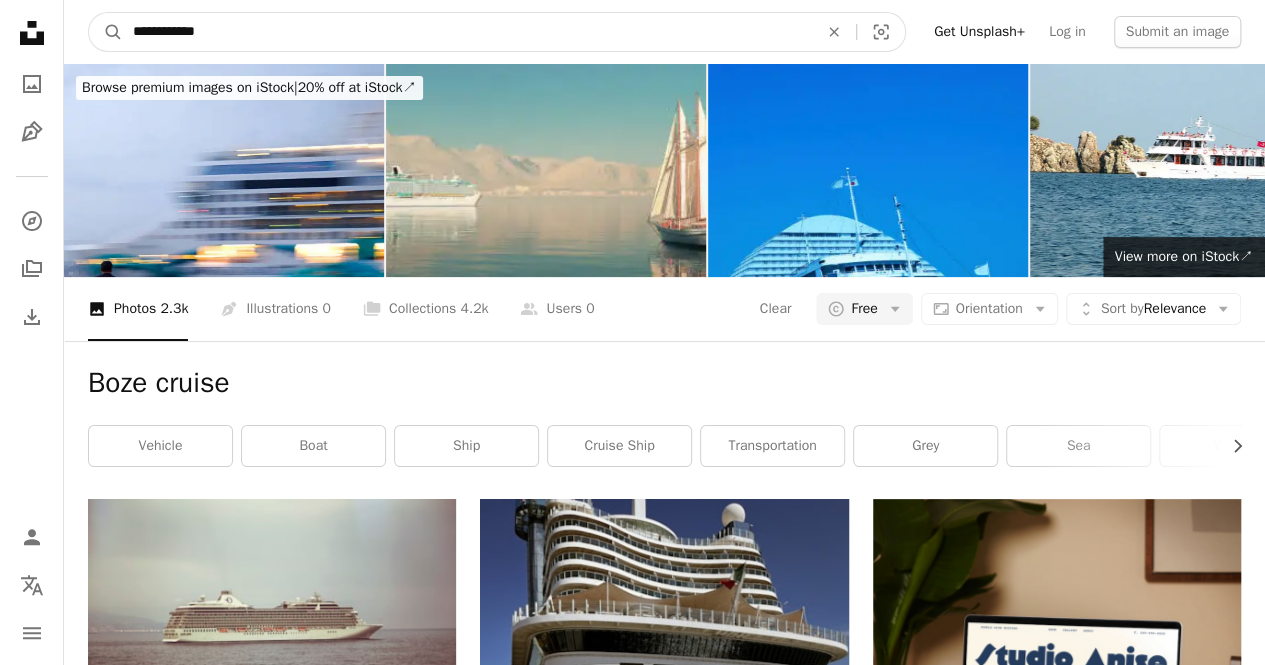 click on "A magnifying glass" at bounding box center [106, 32] 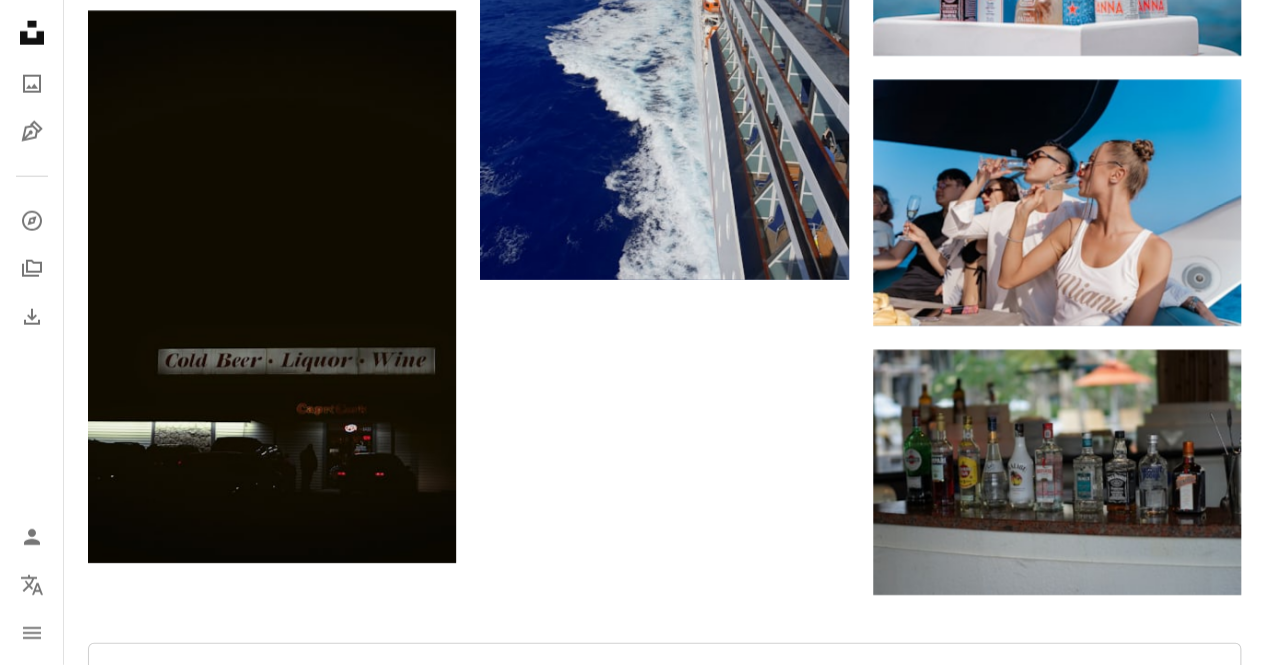 scroll, scrollTop: 2700, scrollLeft: 0, axis: vertical 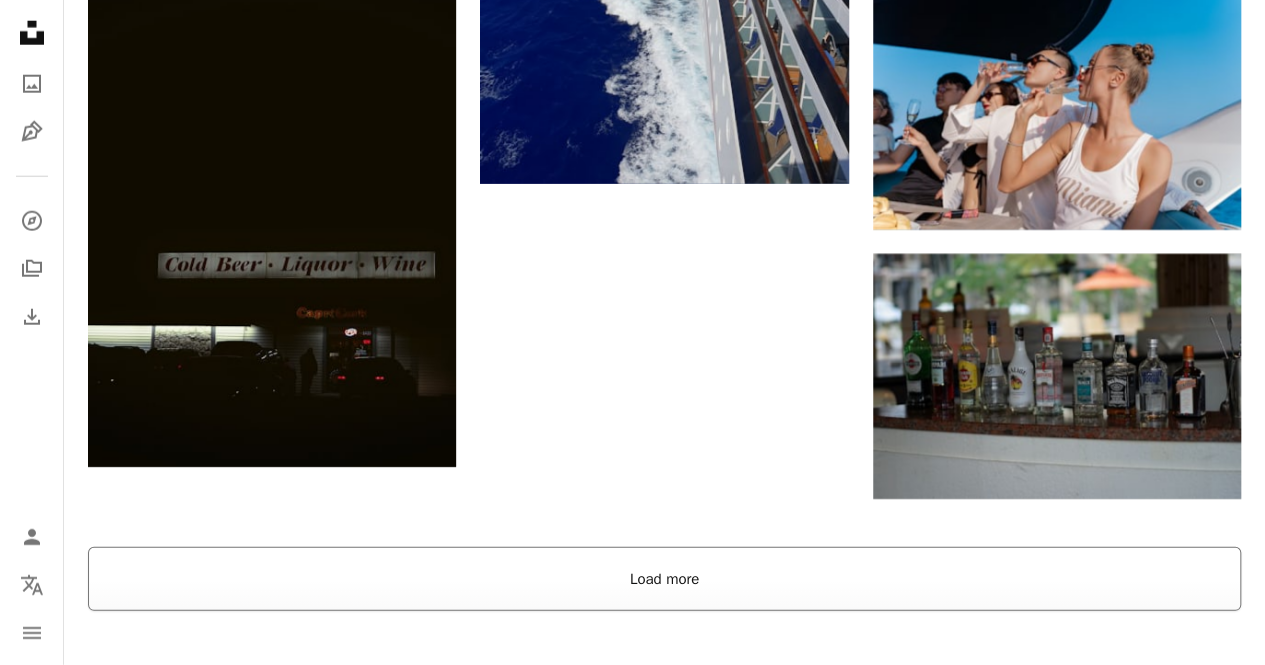 click on "Load more" at bounding box center [664, 579] 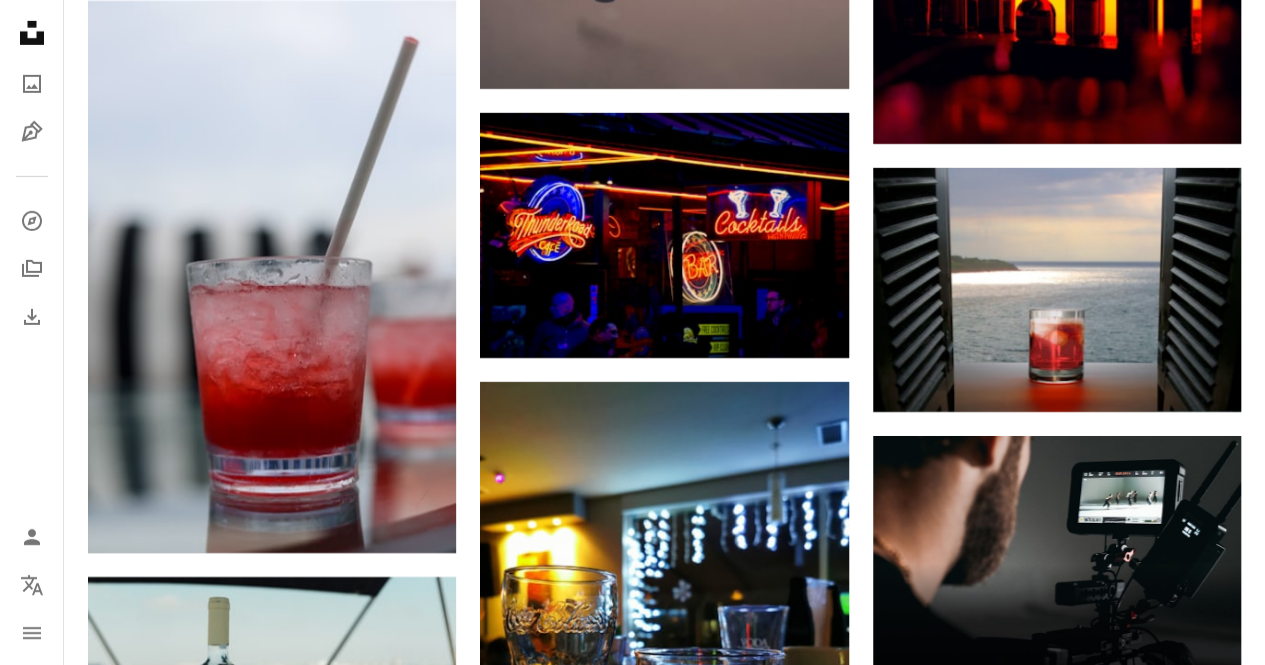 scroll, scrollTop: 7400, scrollLeft: 0, axis: vertical 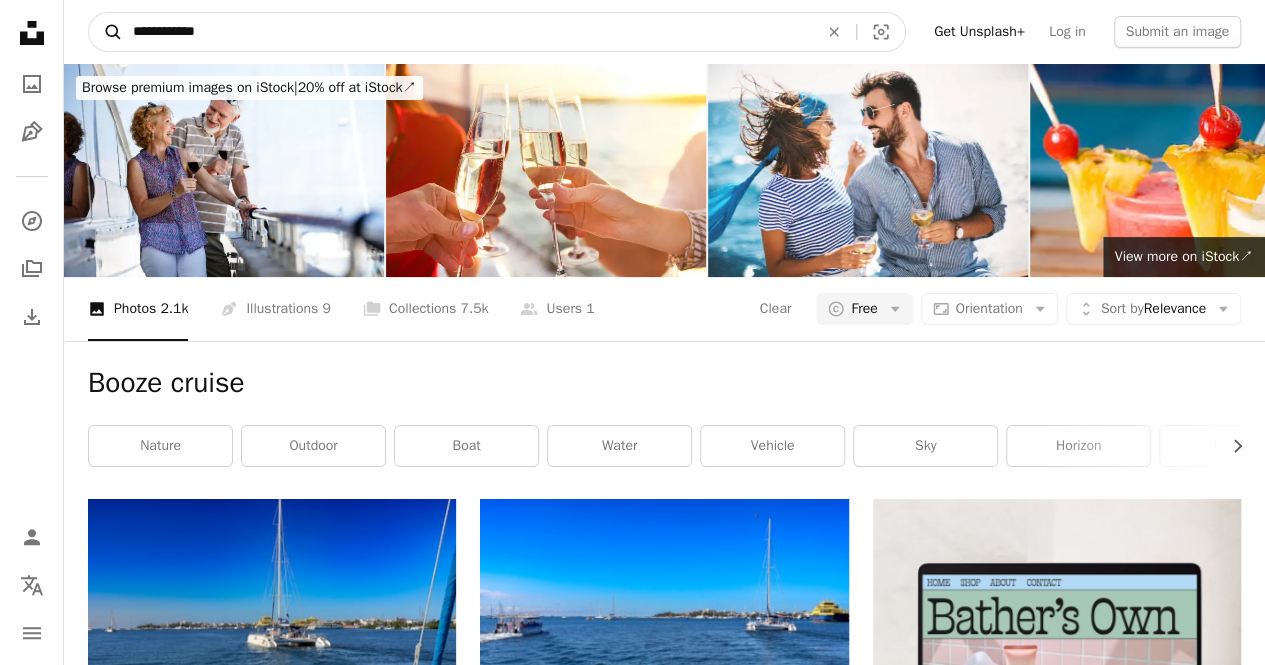 drag, startPoint x: 284, startPoint y: 31, endPoint x: 103, endPoint y: 17, distance: 181.54063 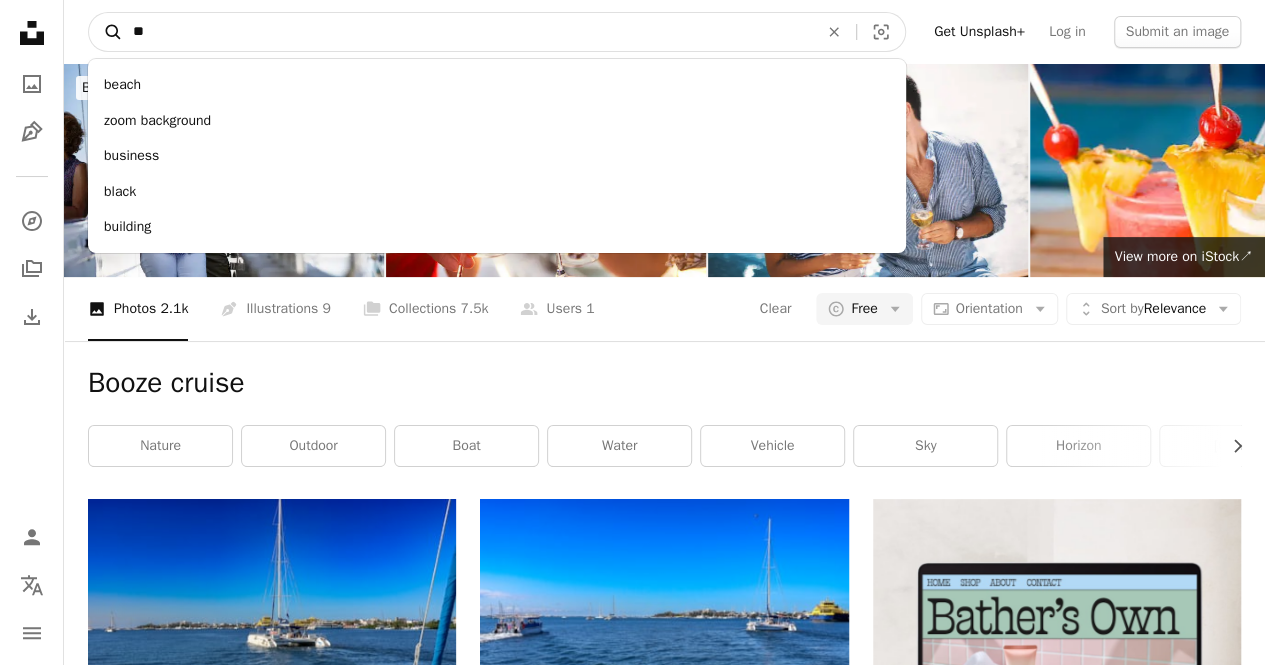 type on "*" 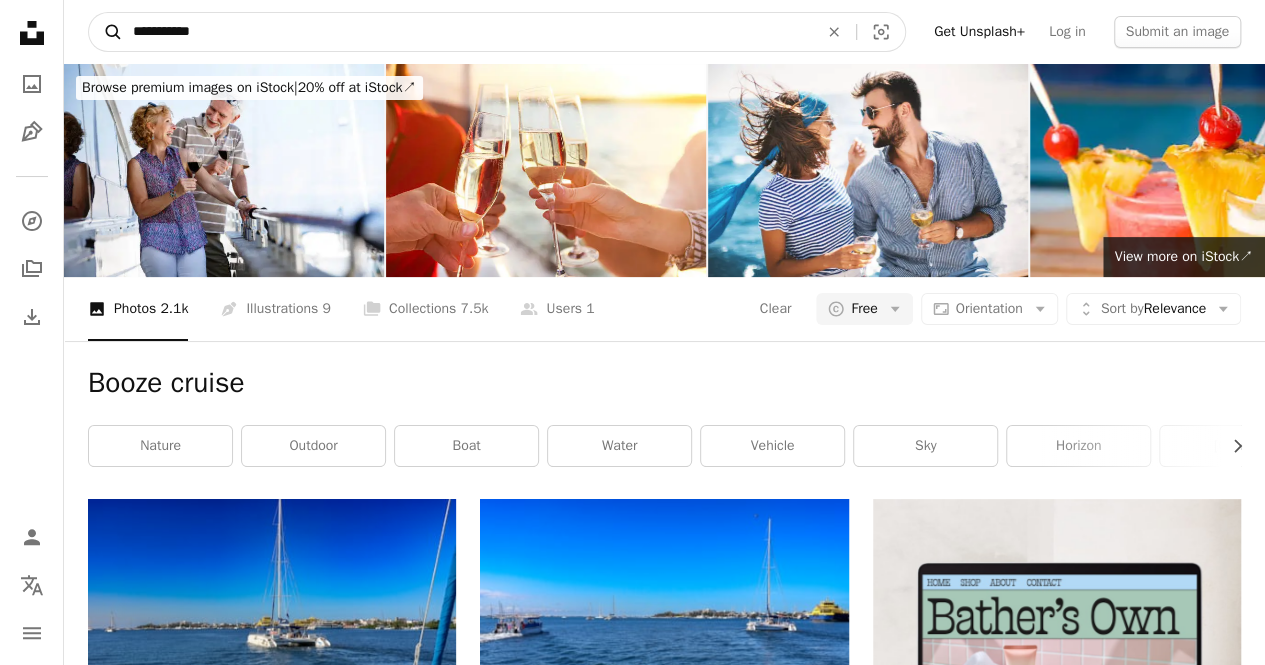 type on "**********" 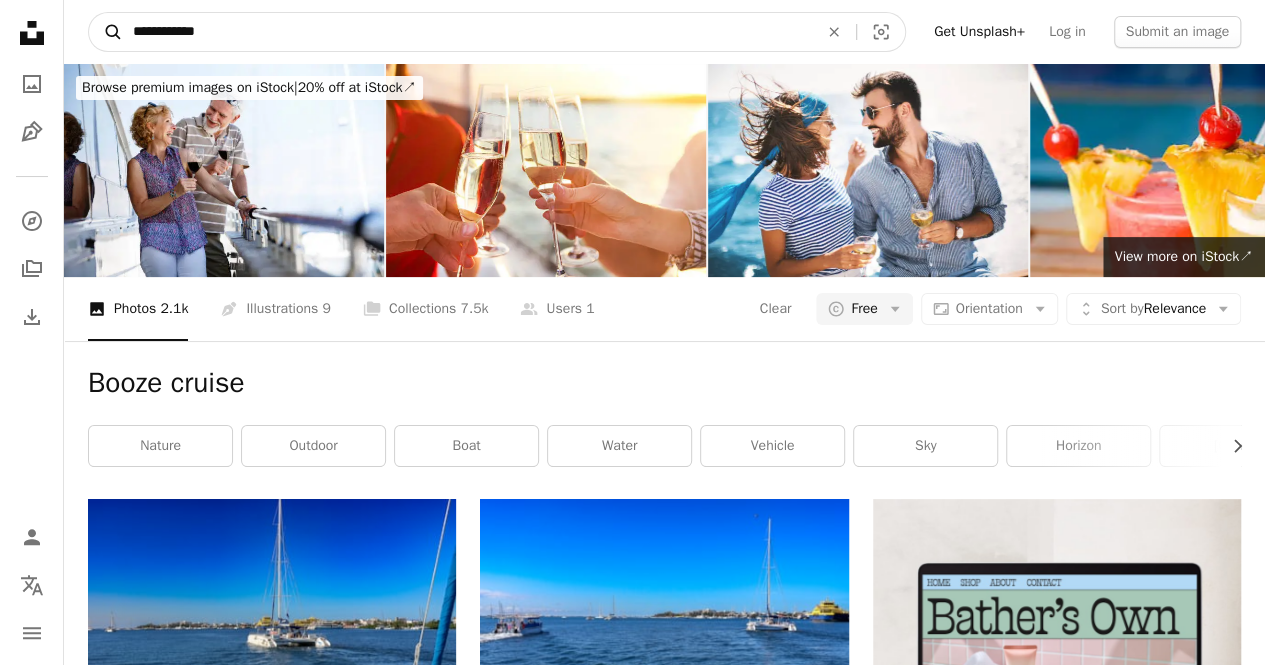 click on "A magnifying glass" at bounding box center (106, 32) 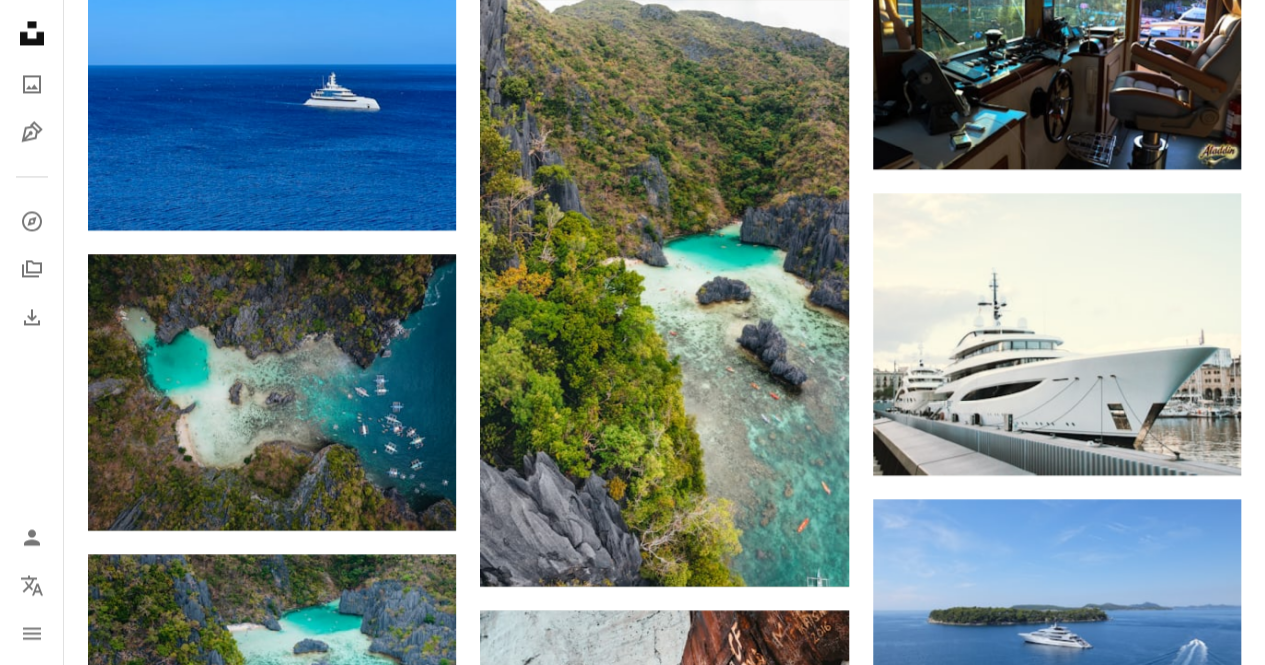 scroll, scrollTop: 1700, scrollLeft: 0, axis: vertical 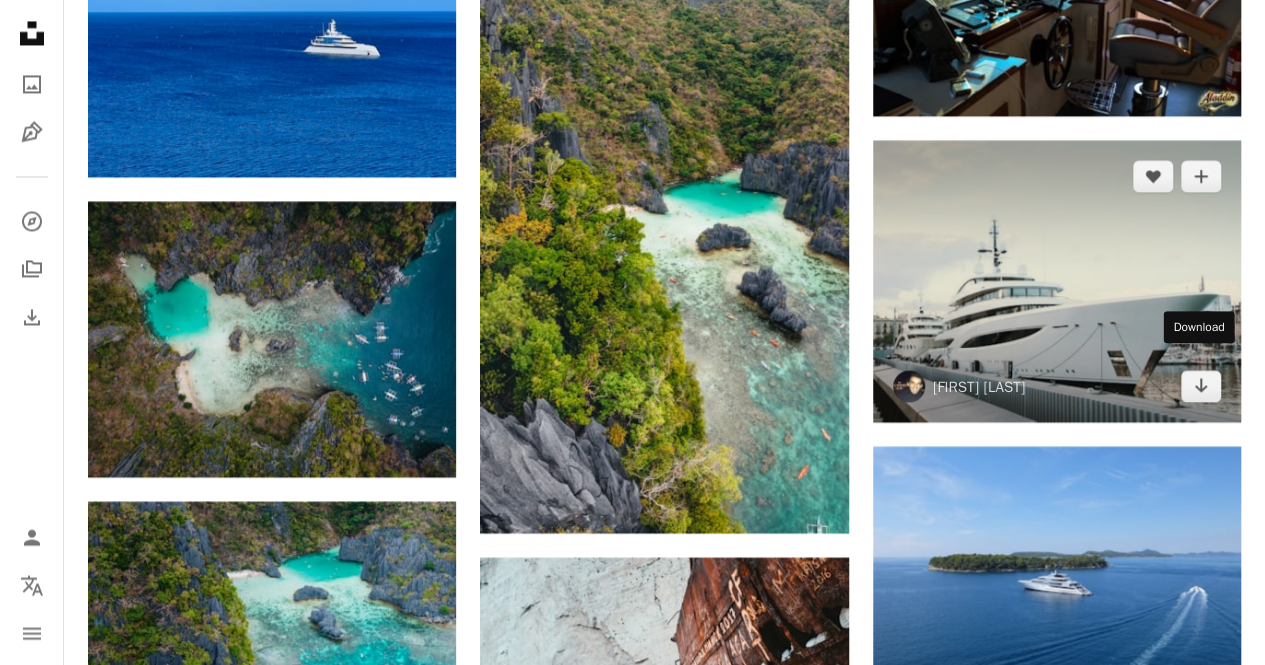 drag, startPoint x: 1212, startPoint y: 365, endPoint x: 1173, endPoint y: 385, distance: 43.829212 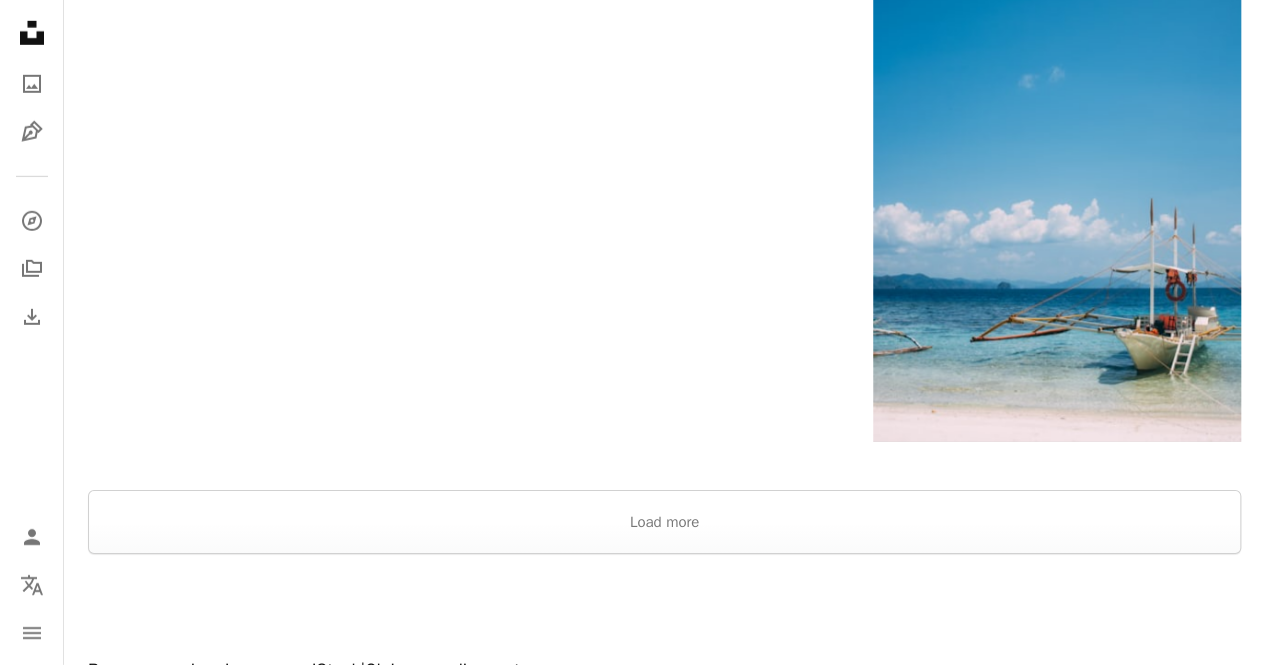 scroll, scrollTop: 3100, scrollLeft: 0, axis: vertical 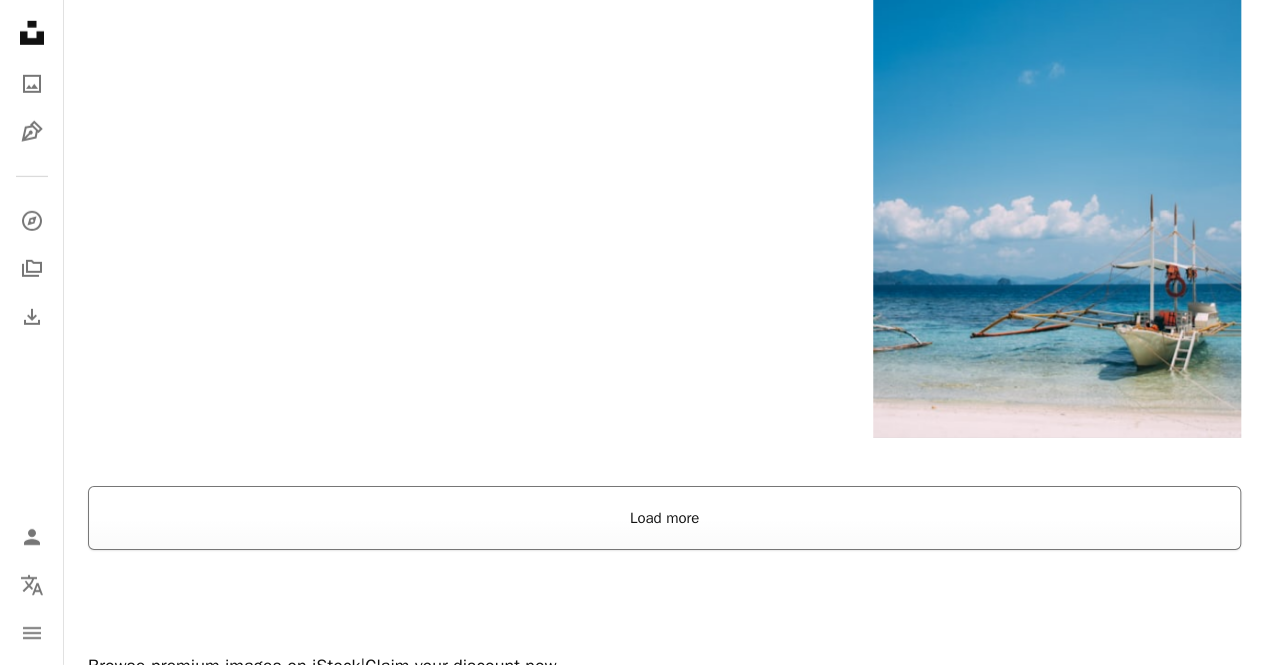 click on "Load more" at bounding box center [664, 518] 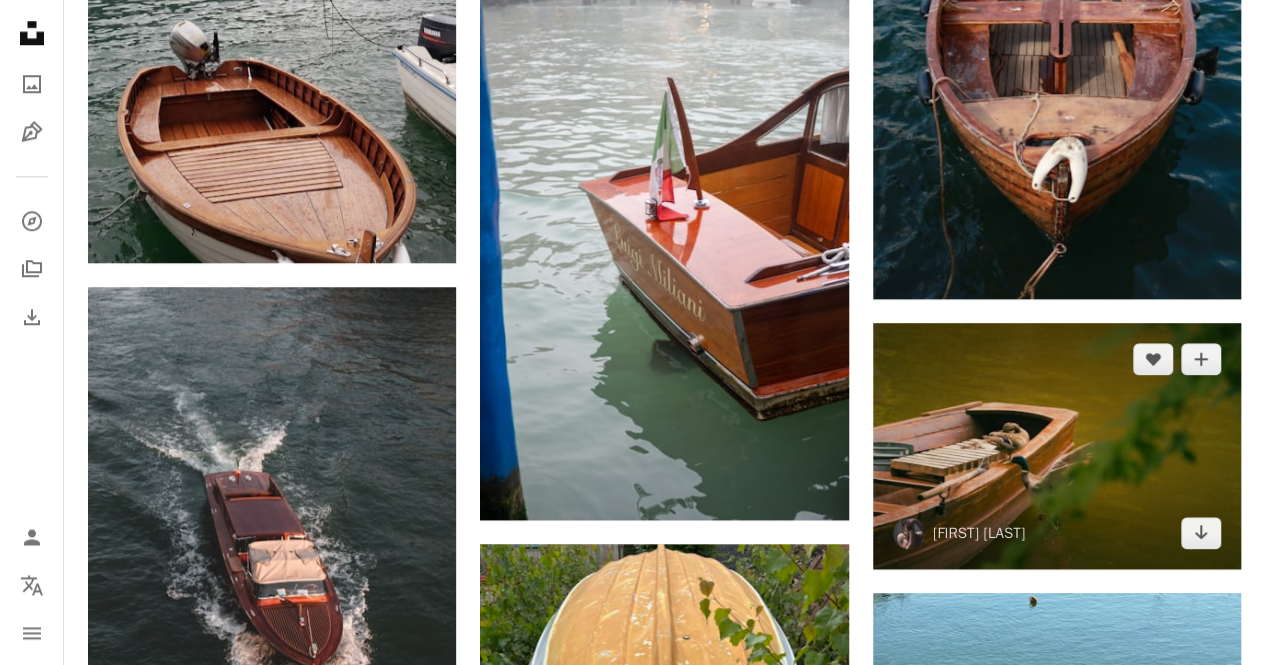 scroll, scrollTop: 8600, scrollLeft: 0, axis: vertical 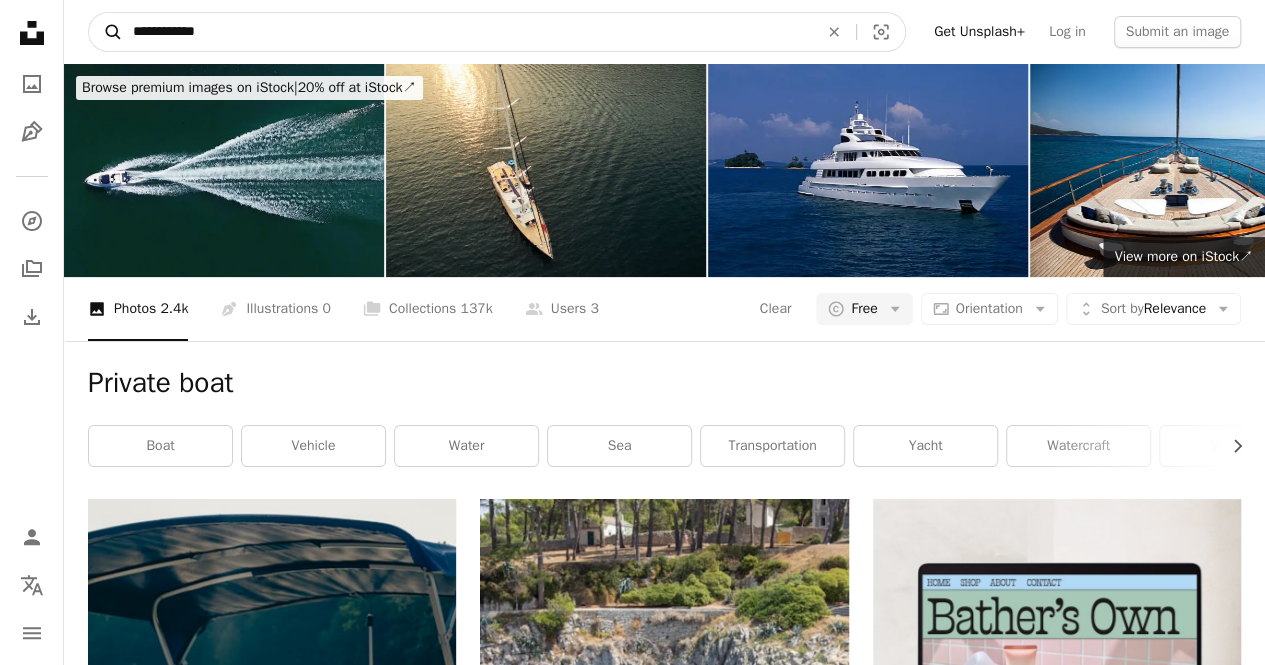 drag, startPoint x: 390, startPoint y: 27, endPoint x: 101, endPoint y: 22, distance: 289.04324 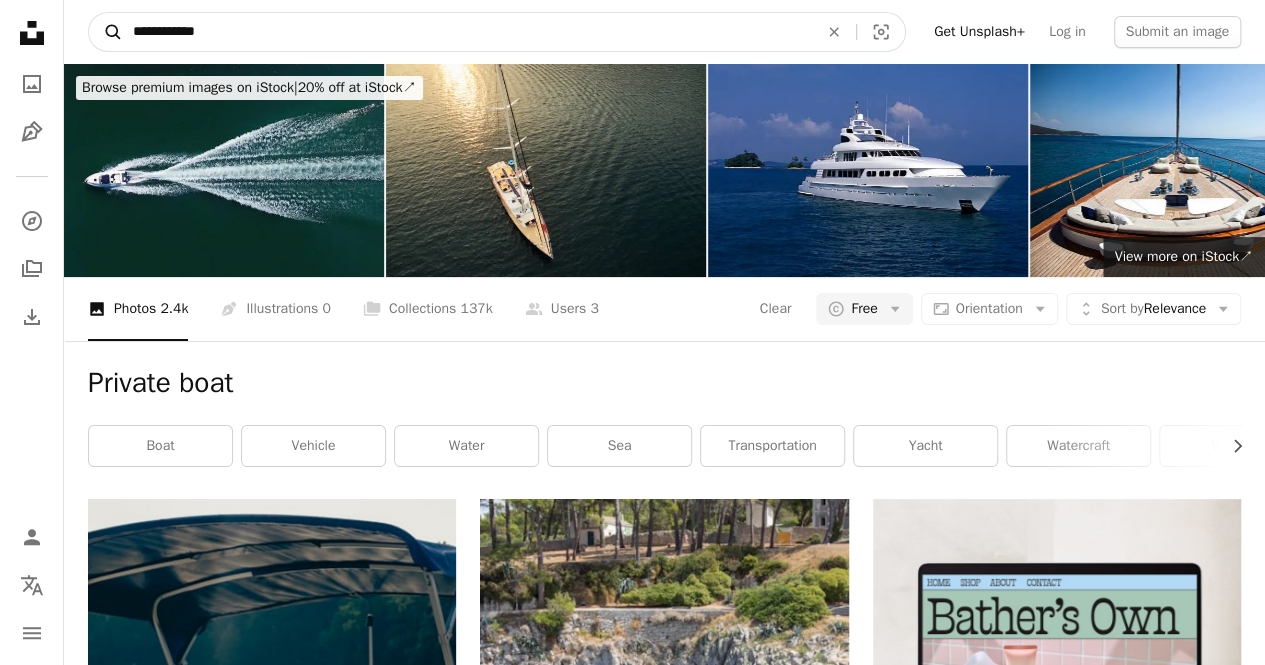 type on "**********" 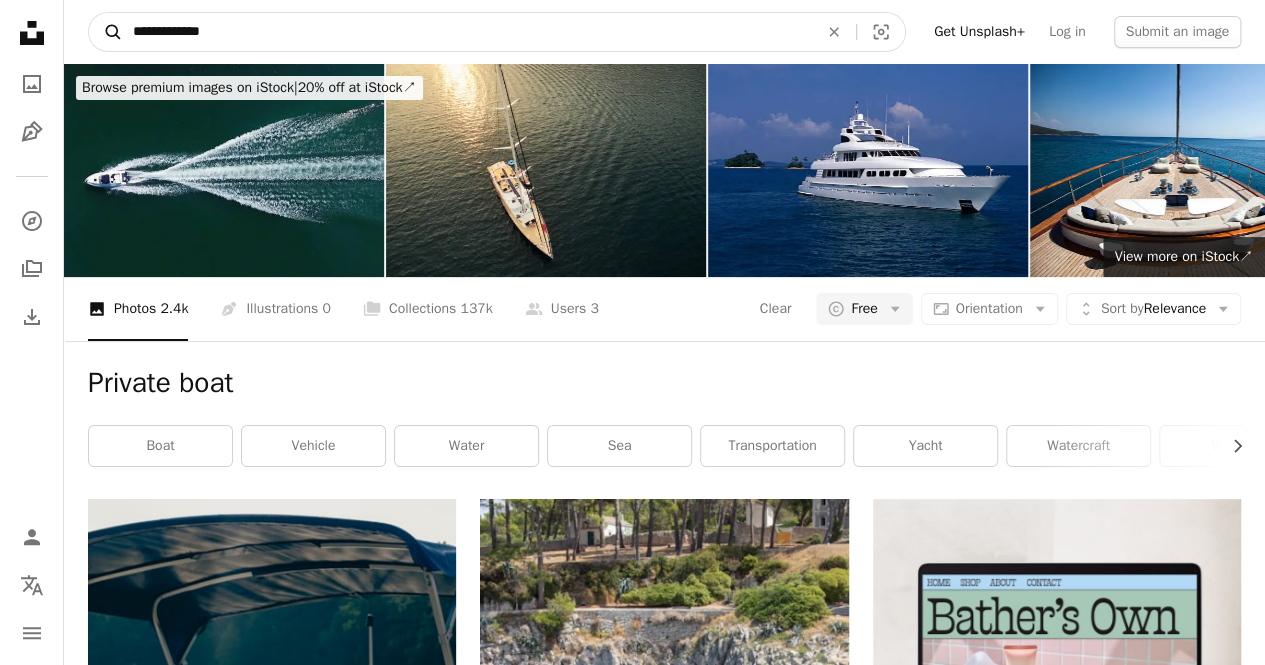 click on "A magnifying glass" at bounding box center [106, 32] 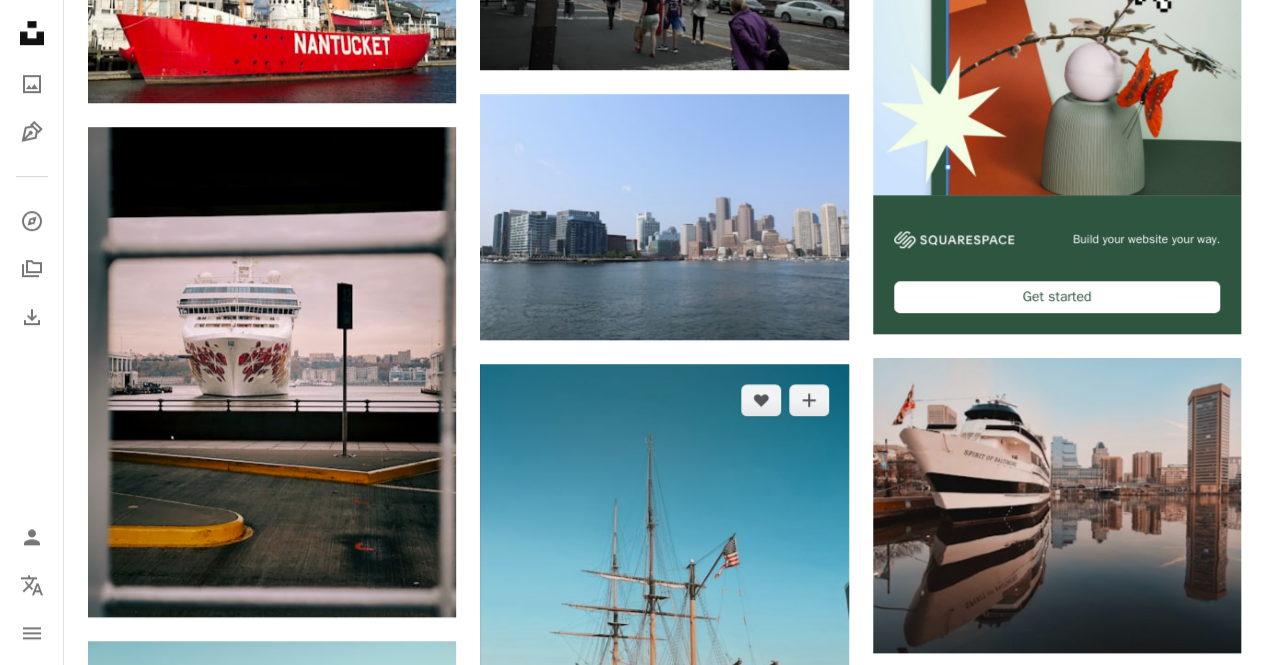 scroll, scrollTop: 900, scrollLeft: 0, axis: vertical 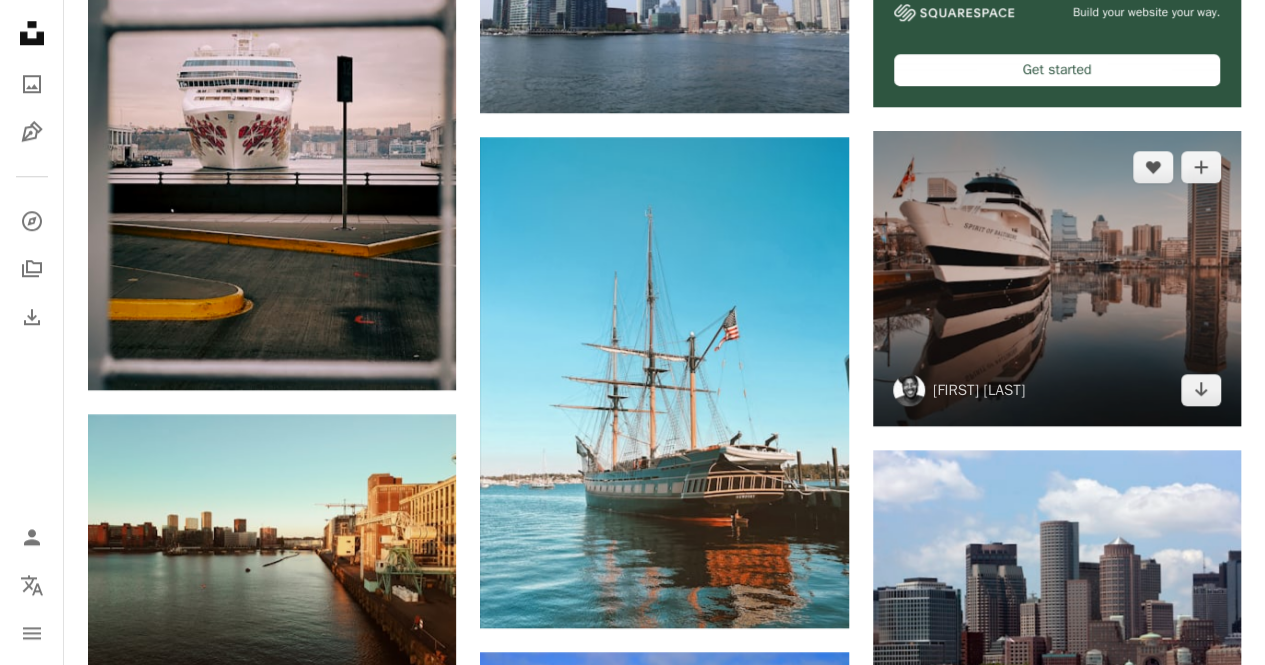 click at bounding box center [1057, 278] 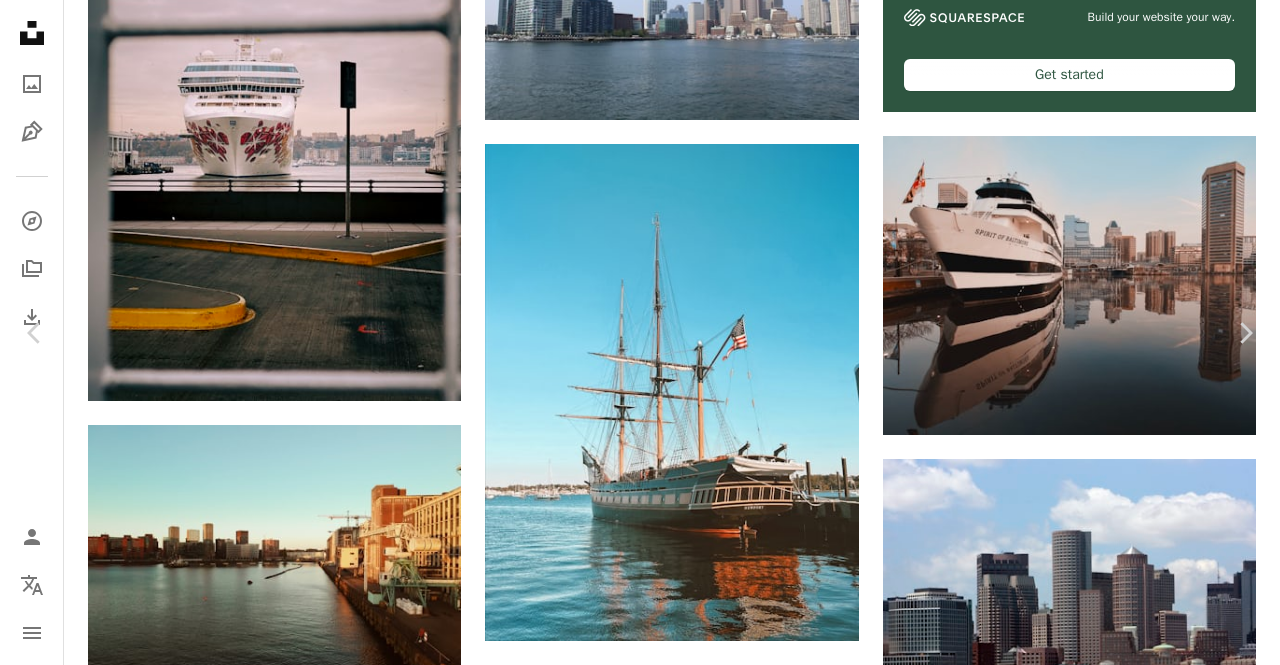 click on "Download free" at bounding box center [1081, 3308] 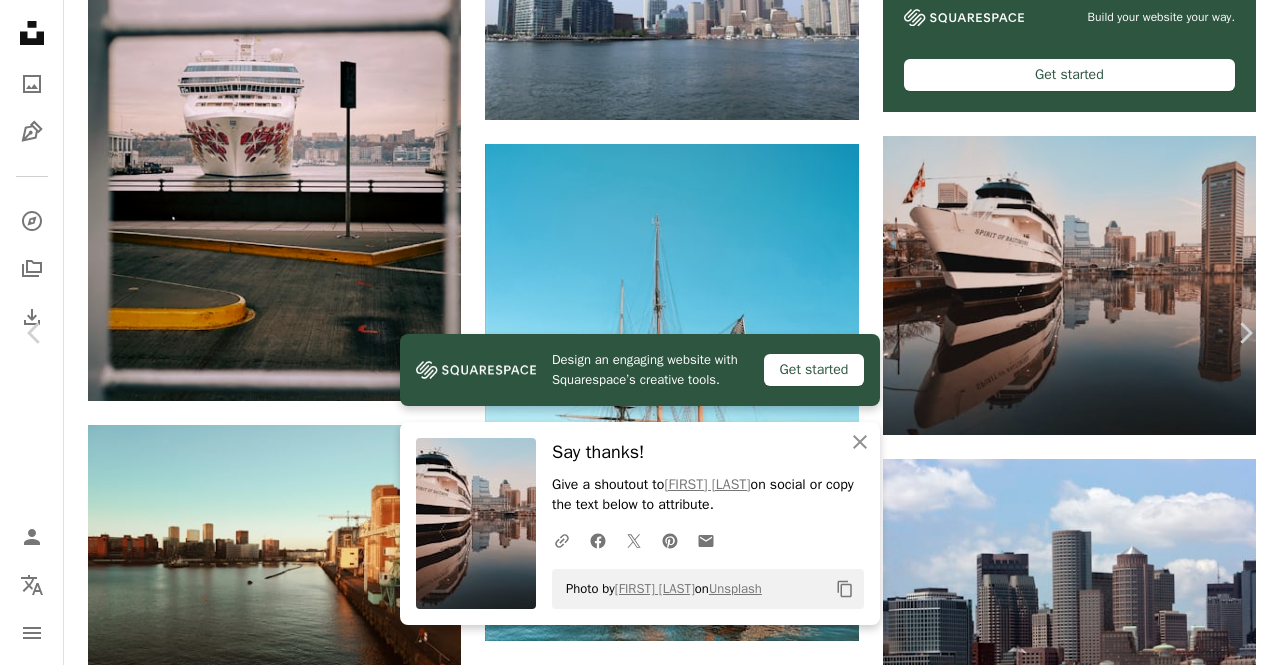 click on "Photo by [FIRST] [LAST] on Unsplash
Copy content [FIRST] [LAST] [FIRST] [LAST] A heart A plus sign Download free Chevron down Zoom in Views 14,604 Downloads 591 A forward-right arrow Share Info icon Info More Actions A map marker [INNER_HARBOR], [BALTIMORE], [UNITED_STATES] Calendar outlined Published on  January 5, 2025 Camera Panasonic, DC-G9 Safety Free to use under the  Unsplash License city urban boat vehicle cityscape yacht town [UNITED_STATES] pier [BALTIMORE] harbor waterfront Public domain images Browse premium related images on iStock  |  Save 20% with code UNSPLASH20 View more on iStock  ↗ Related images A heart A plus sign Tapio Haaja Available for hire A checkmark inside of a circle For" at bounding box center (640, 3593) 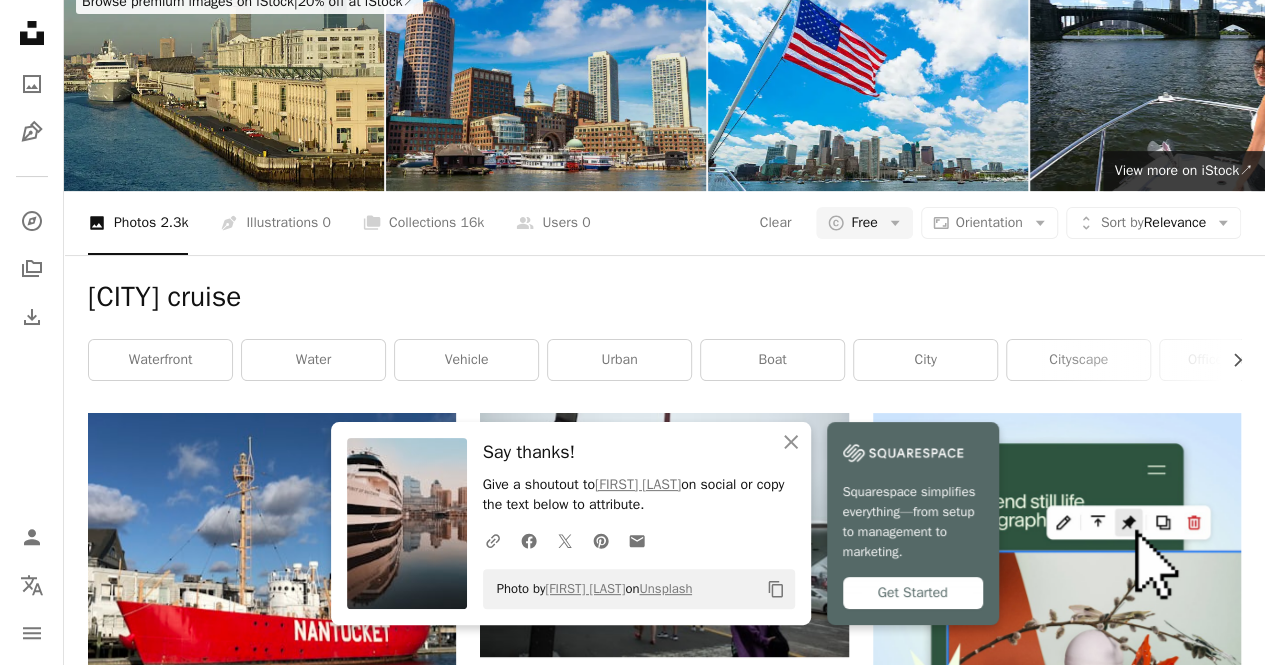 scroll, scrollTop: 0, scrollLeft: 0, axis: both 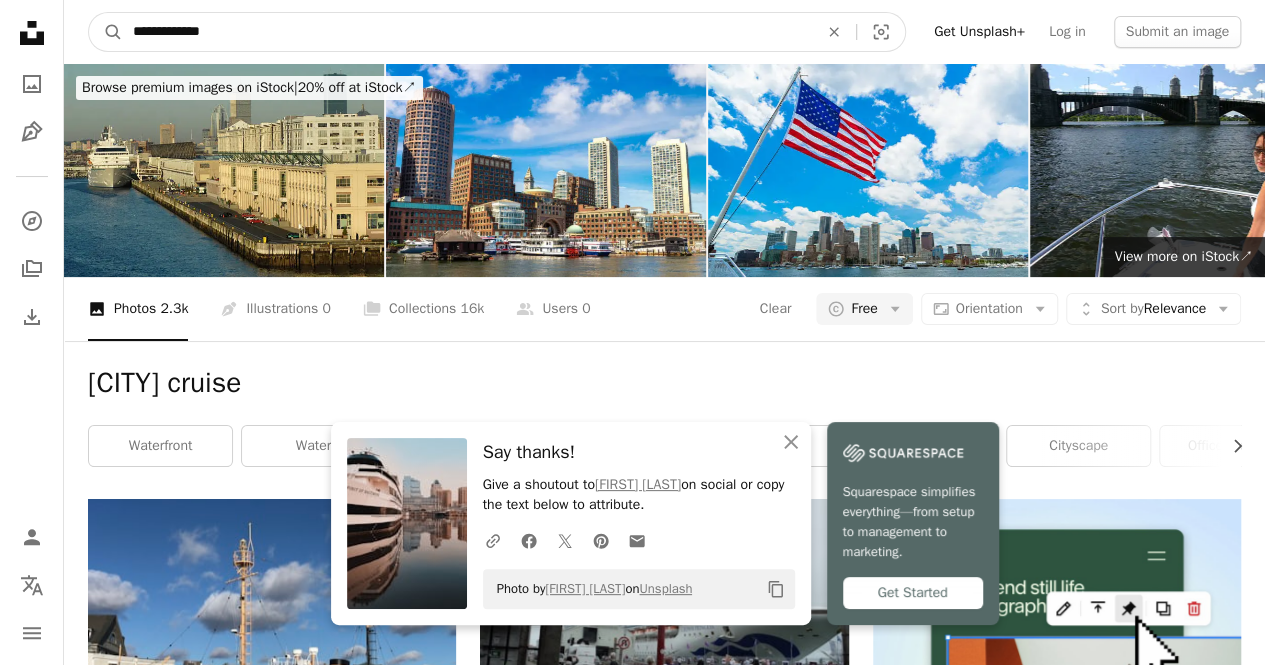 drag, startPoint x: 340, startPoint y: 39, endPoint x: 146, endPoint y: 35, distance: 194.04123 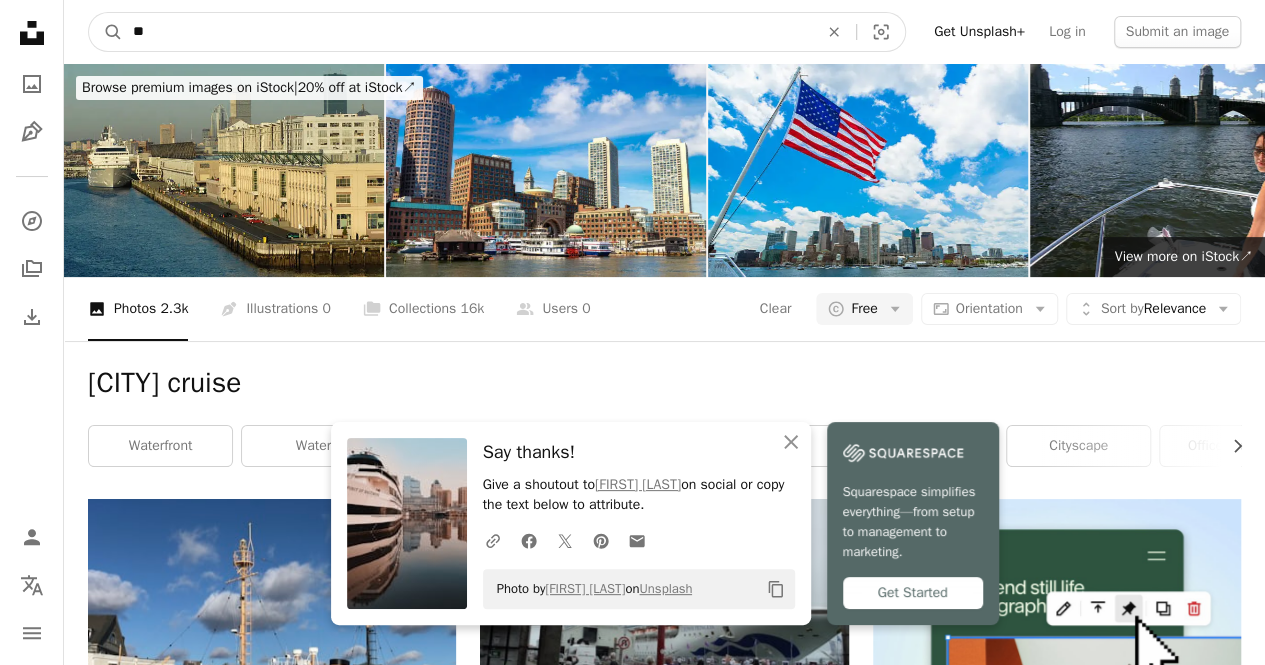 type on "*" 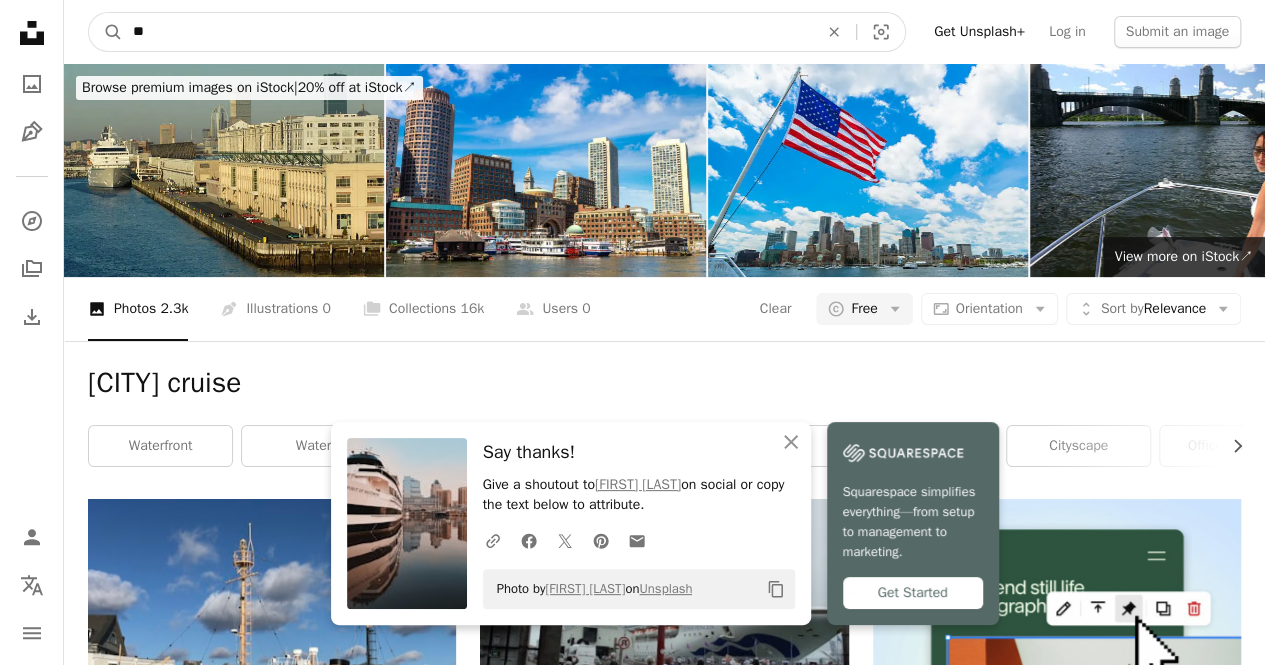 type on "*" 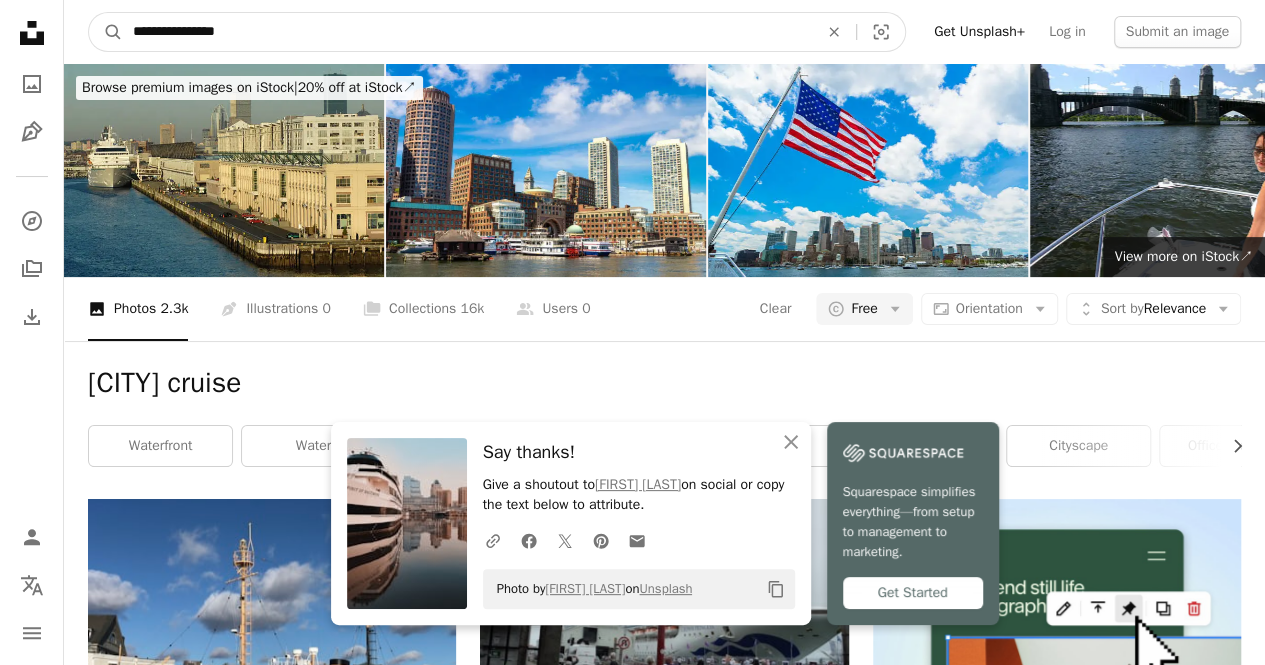 type on "**********" 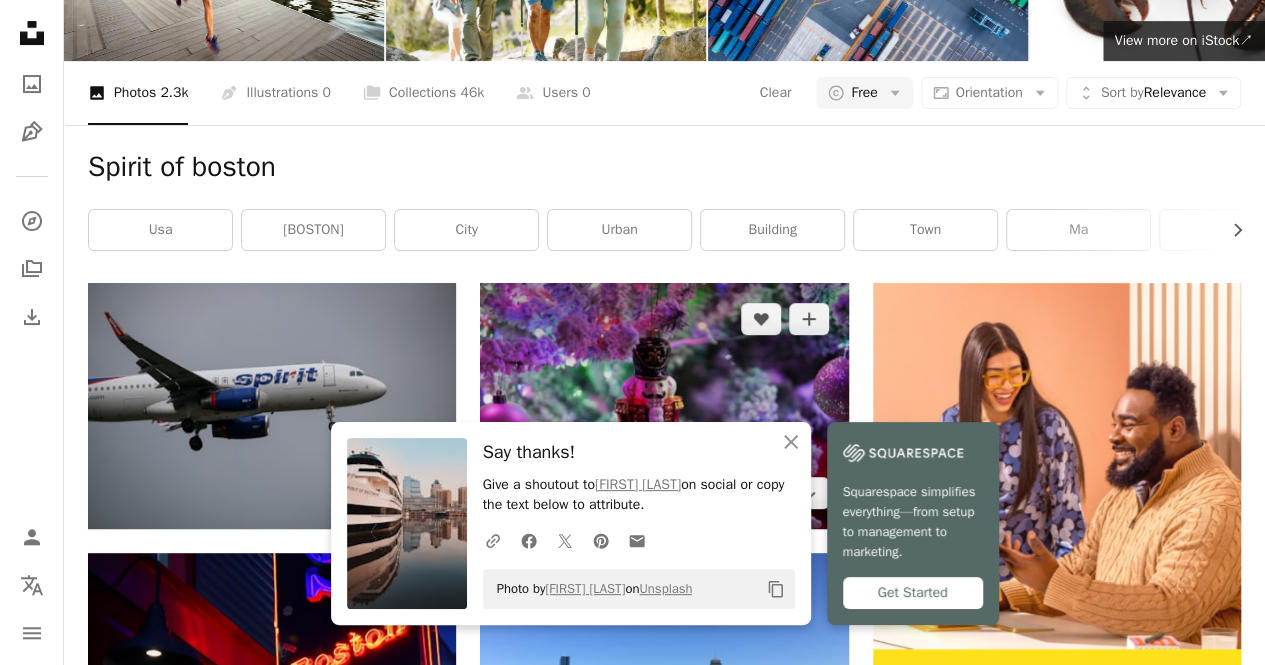 scroll, scrollTop: 300, scrollLeft: 0, axis: vertical 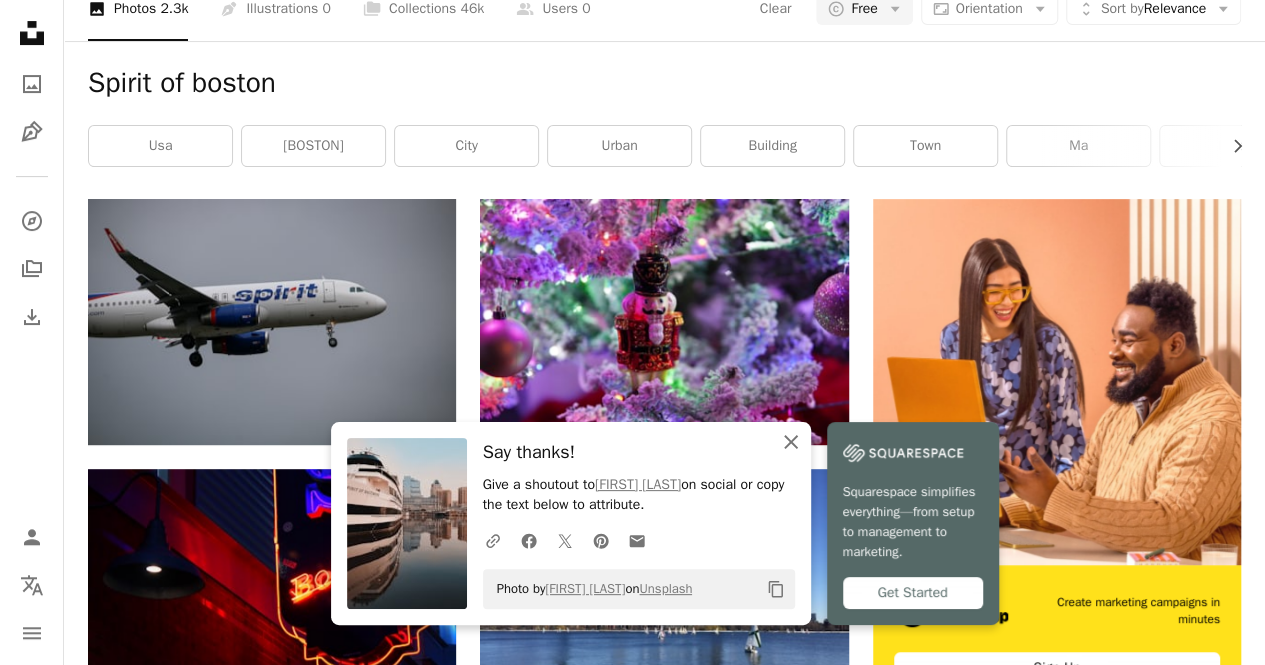 click 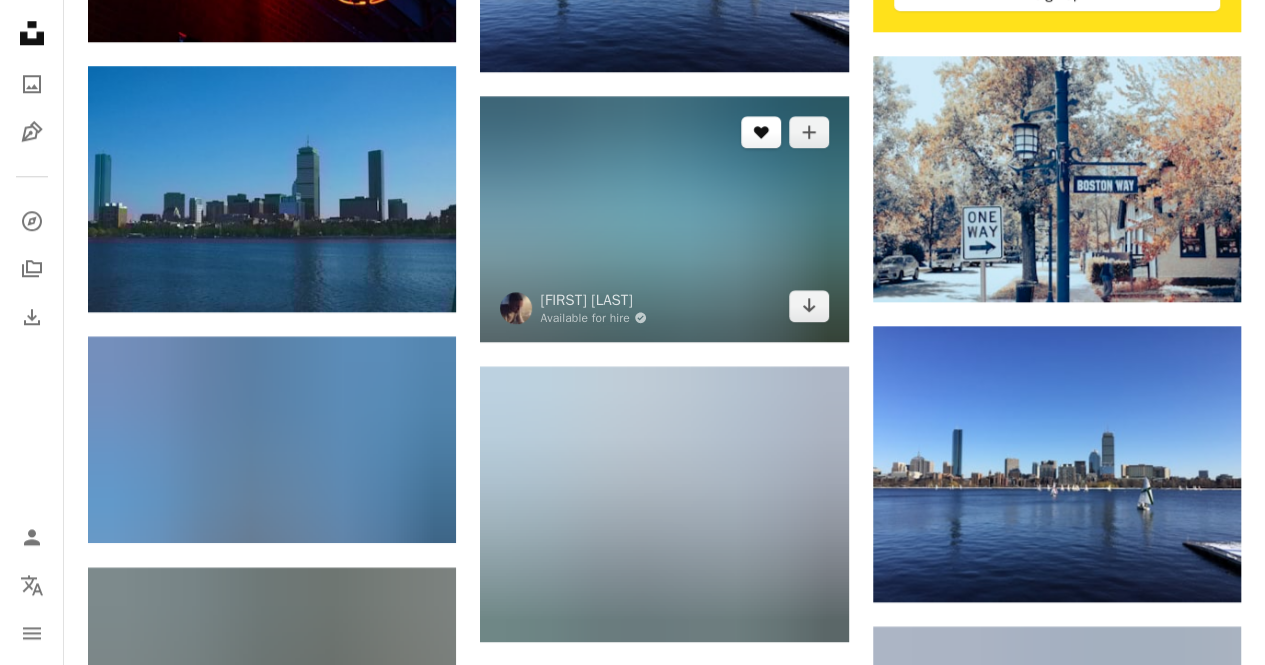 scroll, scrollTop: 1000, scrollLeft: 0, axis: vertical 